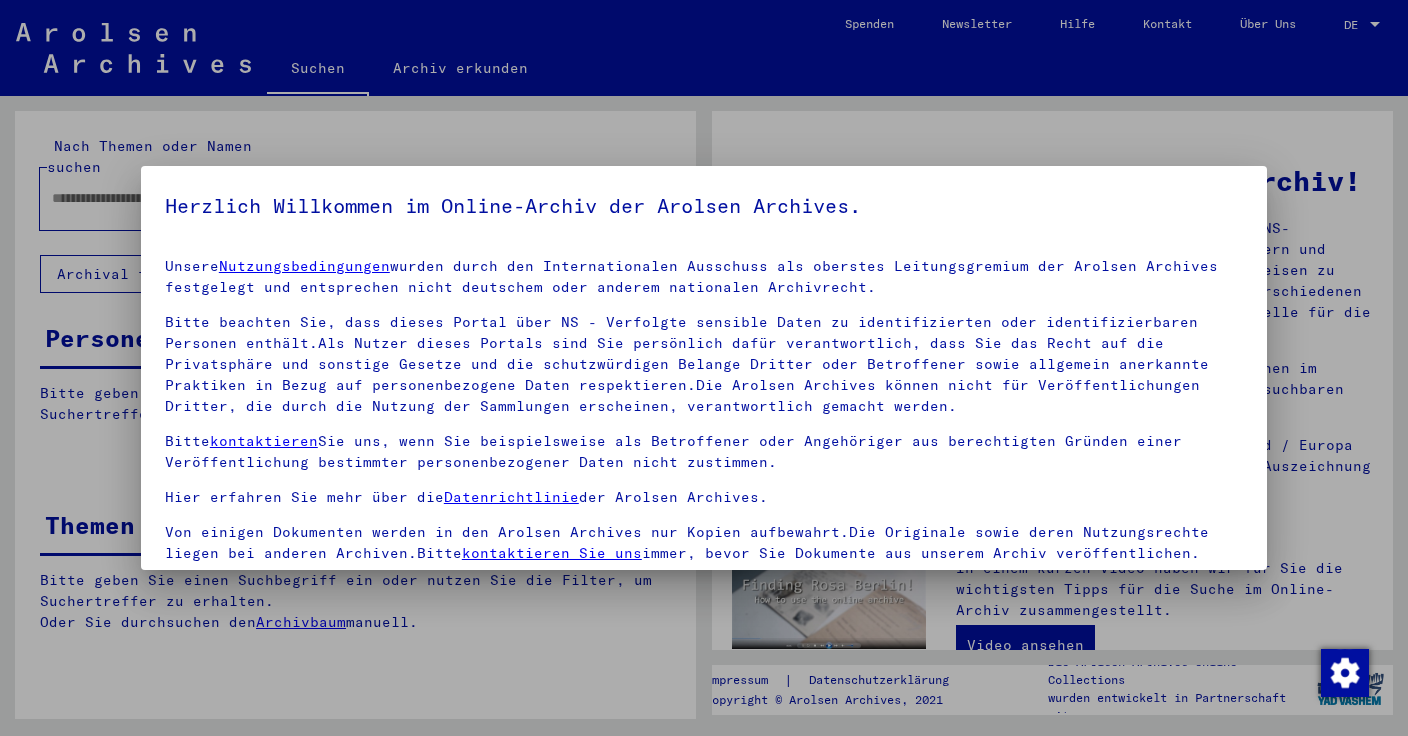 scroll, scrollTop: 0, scrollLeft: 0, axis: both 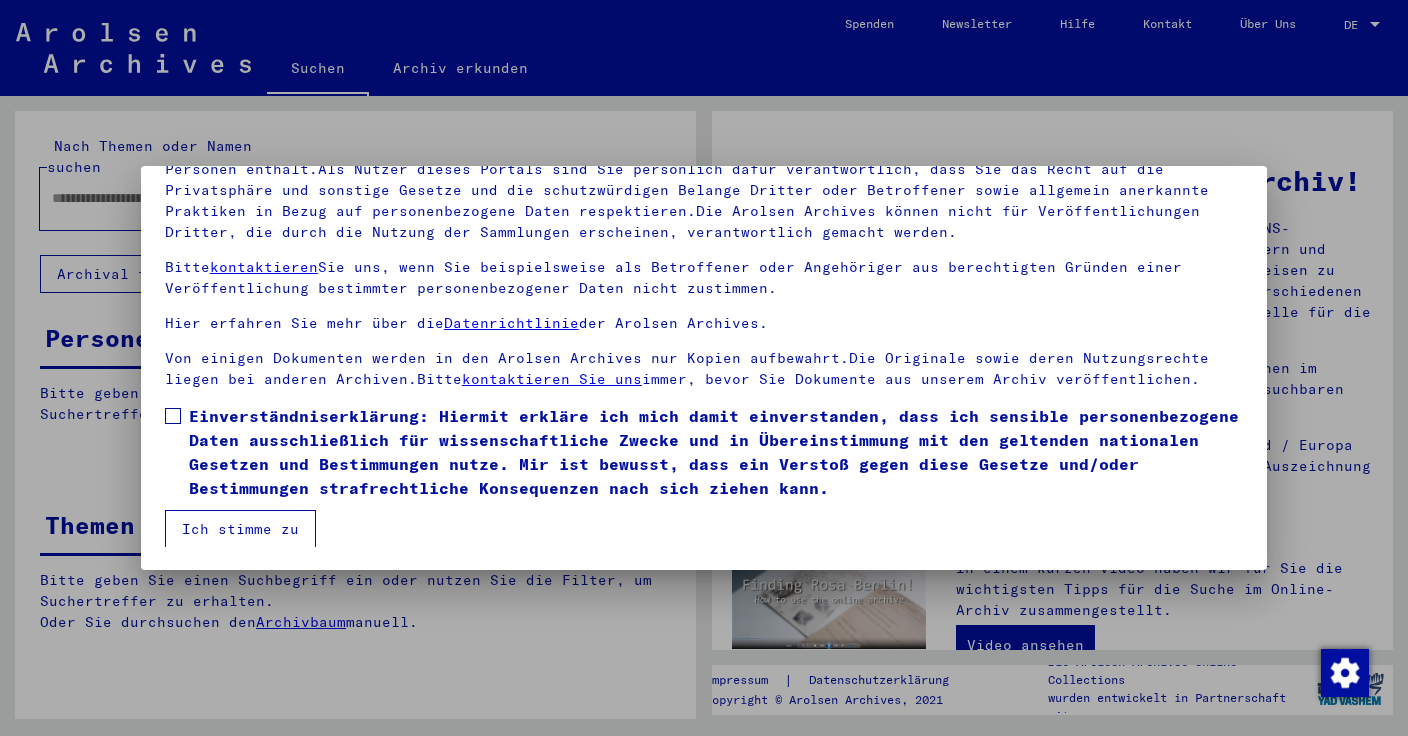 click at bounding box center [173, 416] 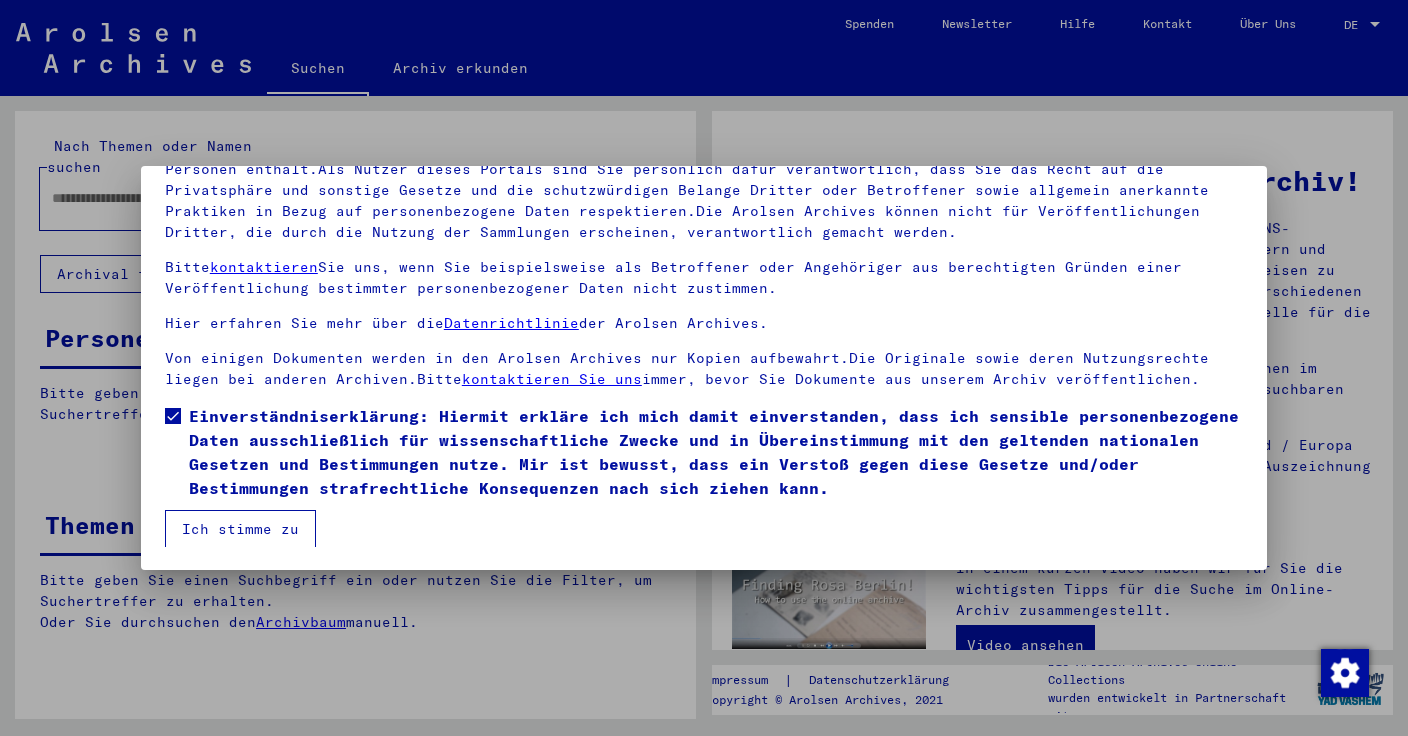 click on "Ich stimme zu" at bounding box center (240, 529) 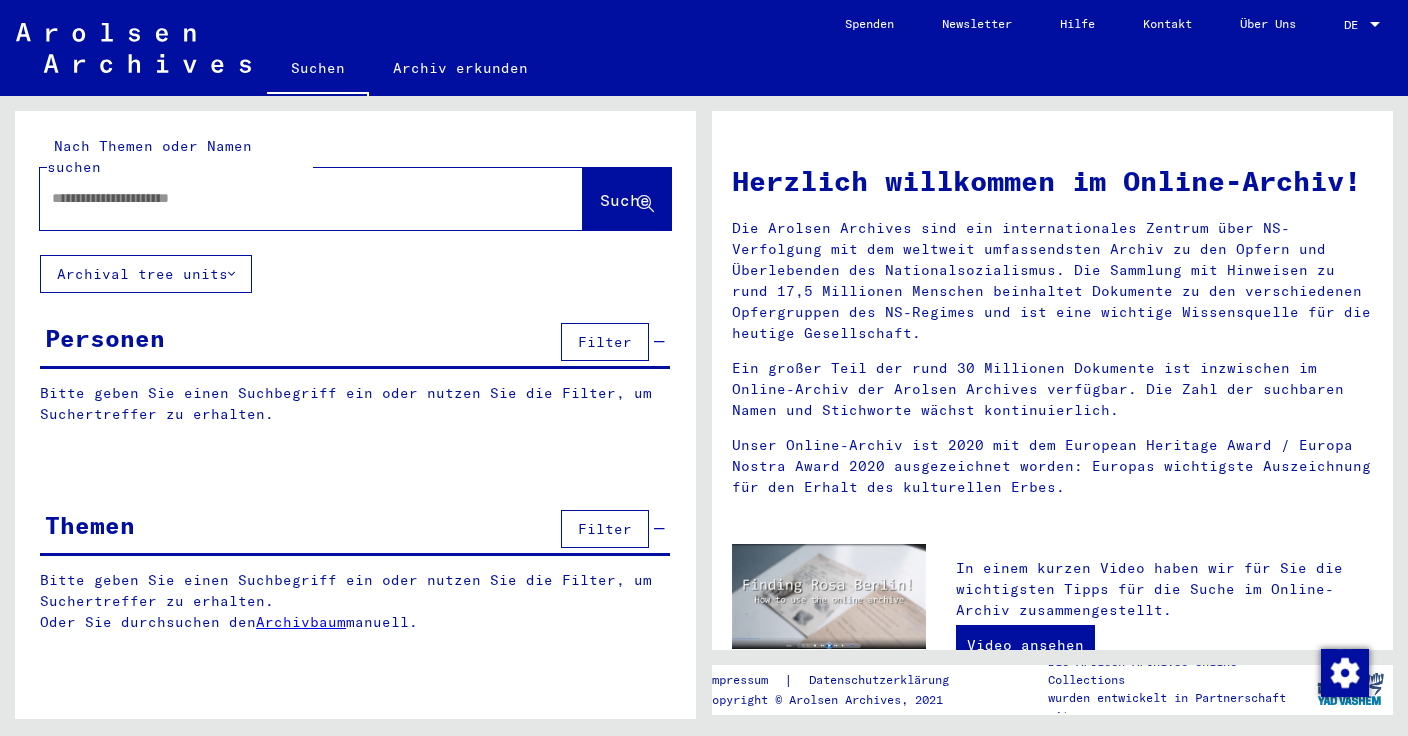 click at bounding box center [287, 198] 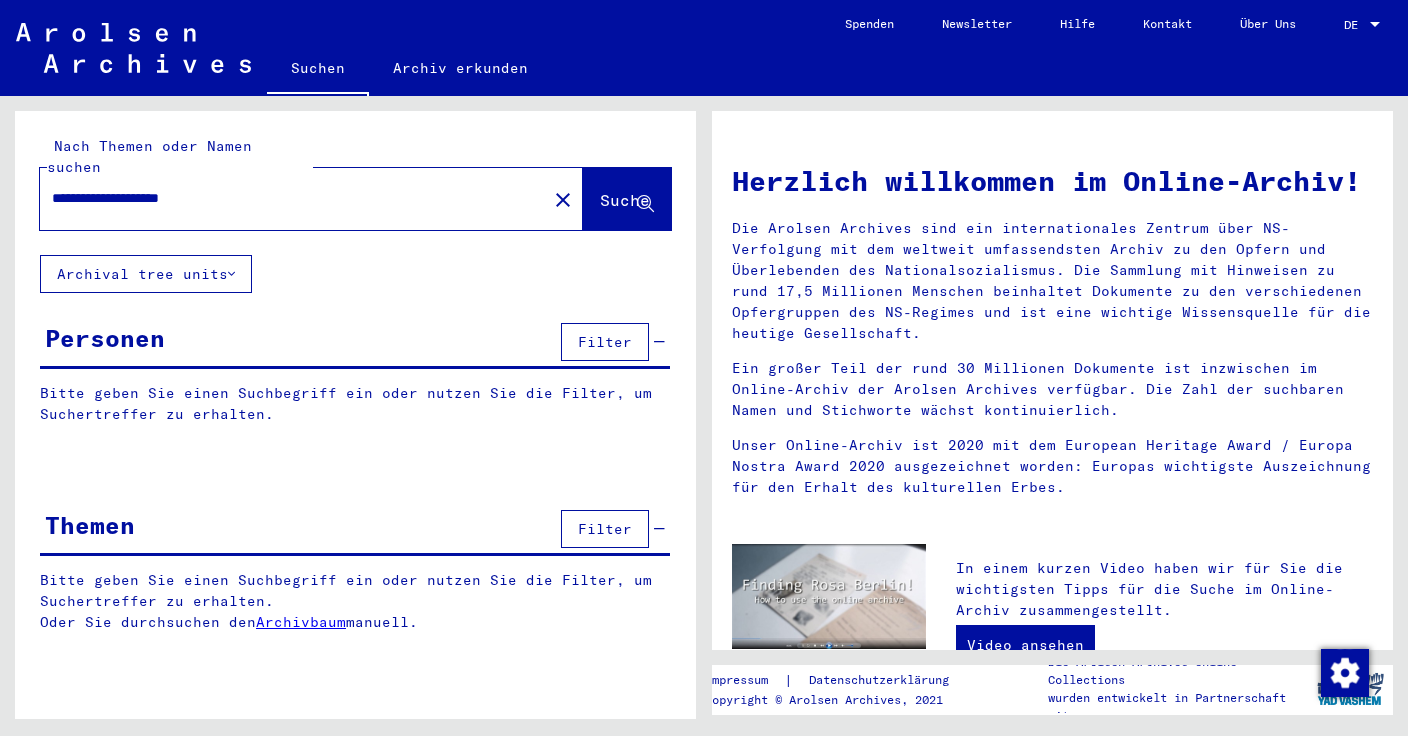 type on "**********" 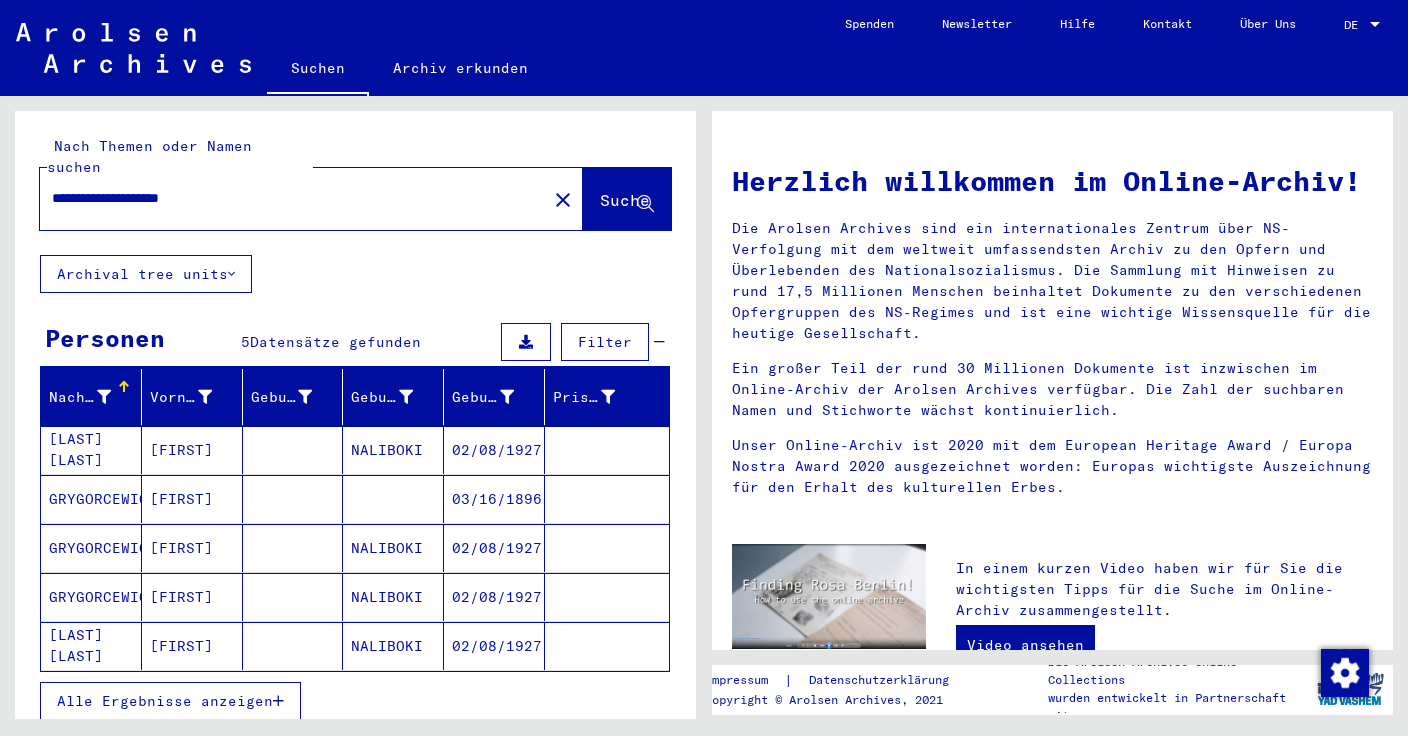 click on "[LAST] [LAST]" at bounding box center [91, 499] 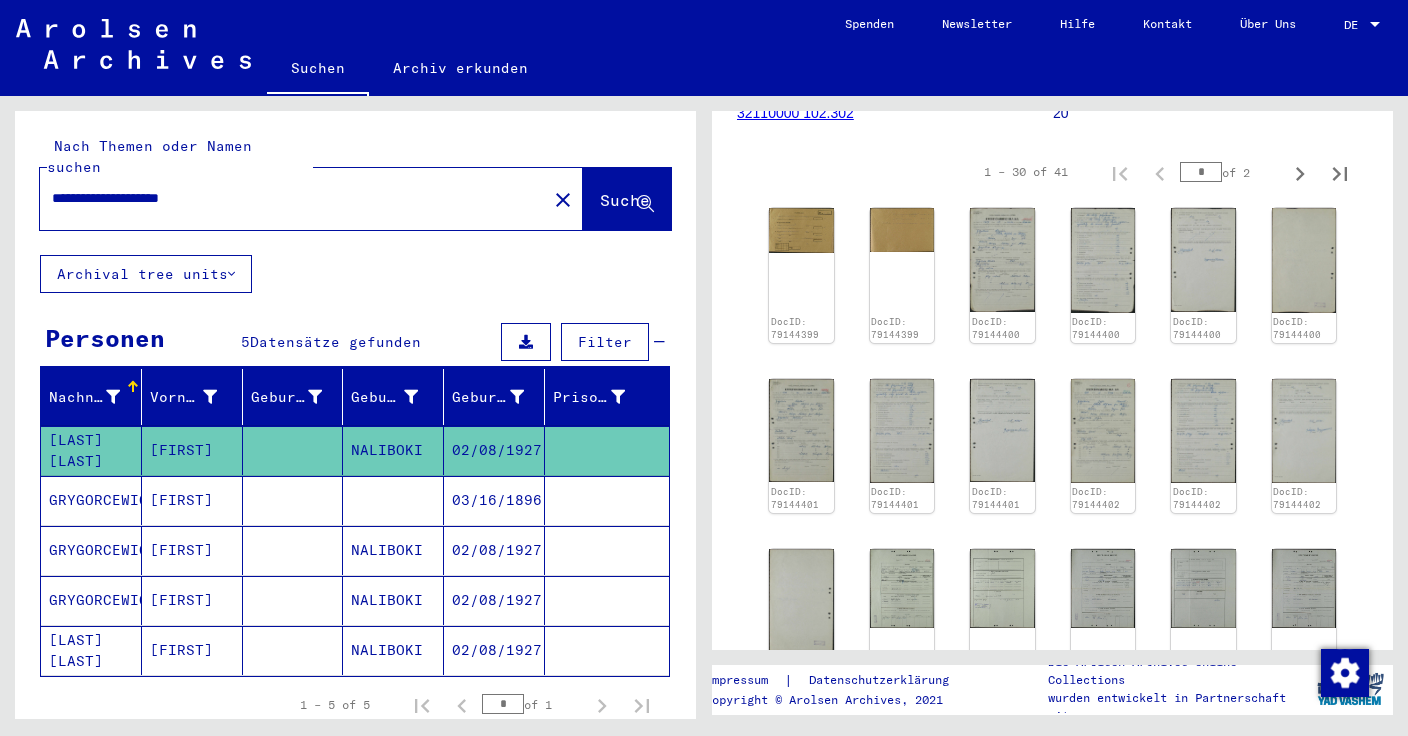 scroll, scrollTop: 535, scrollLeft: 0, axis: vertical 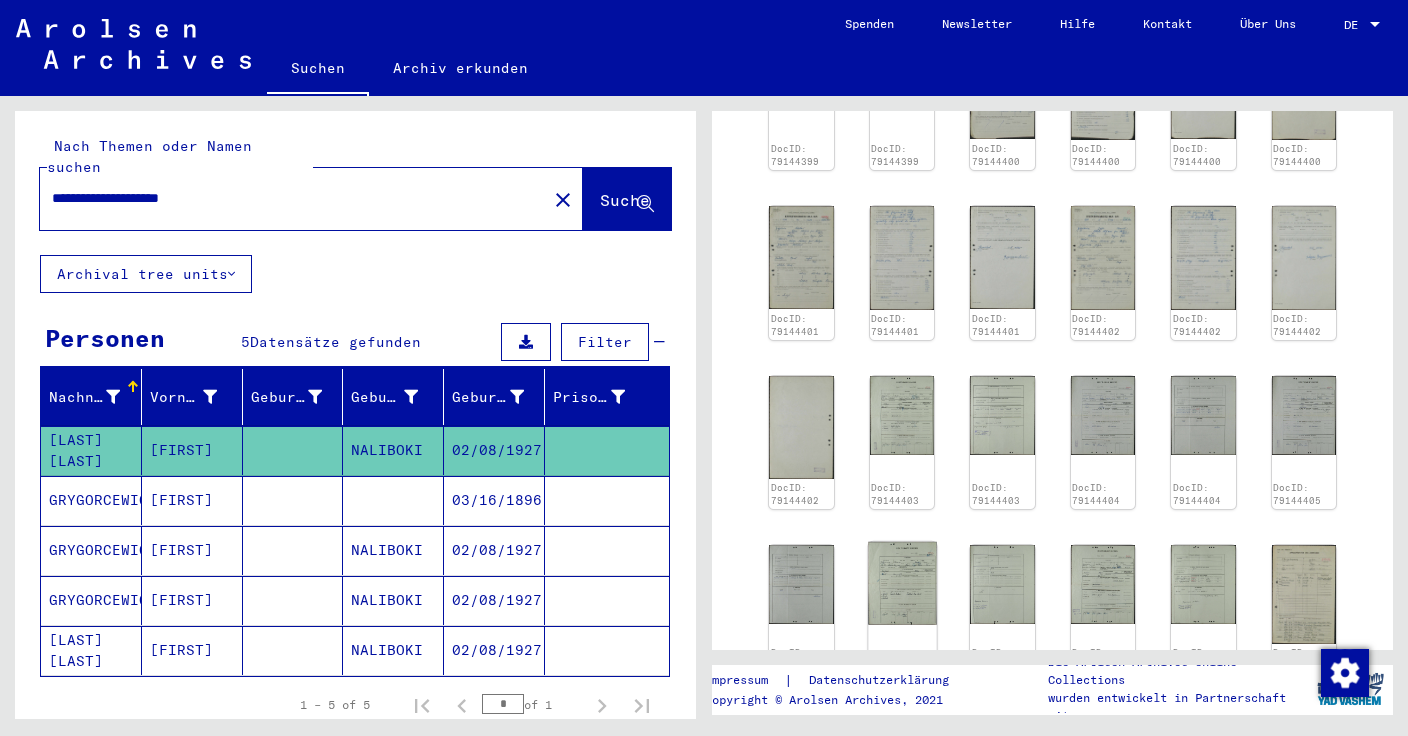 click 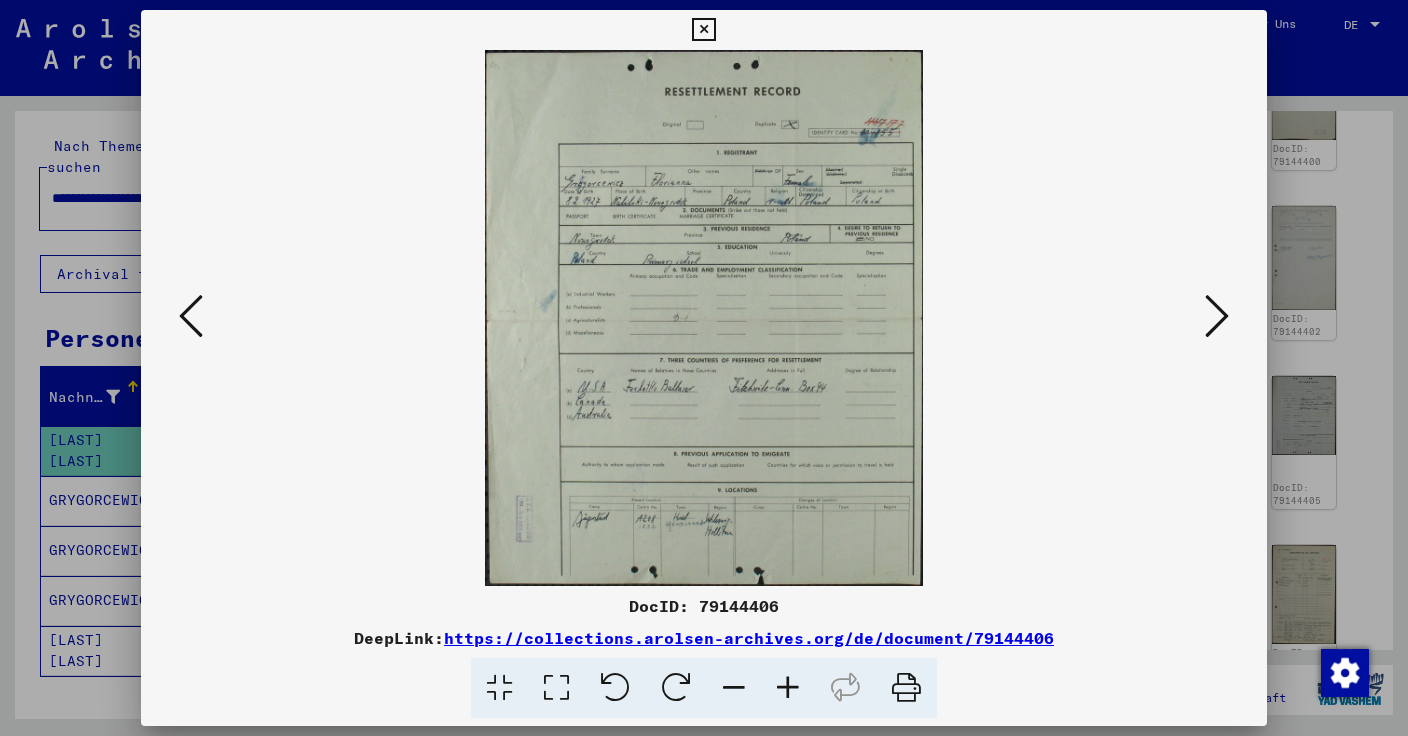 click at bounding box center [703, 30] 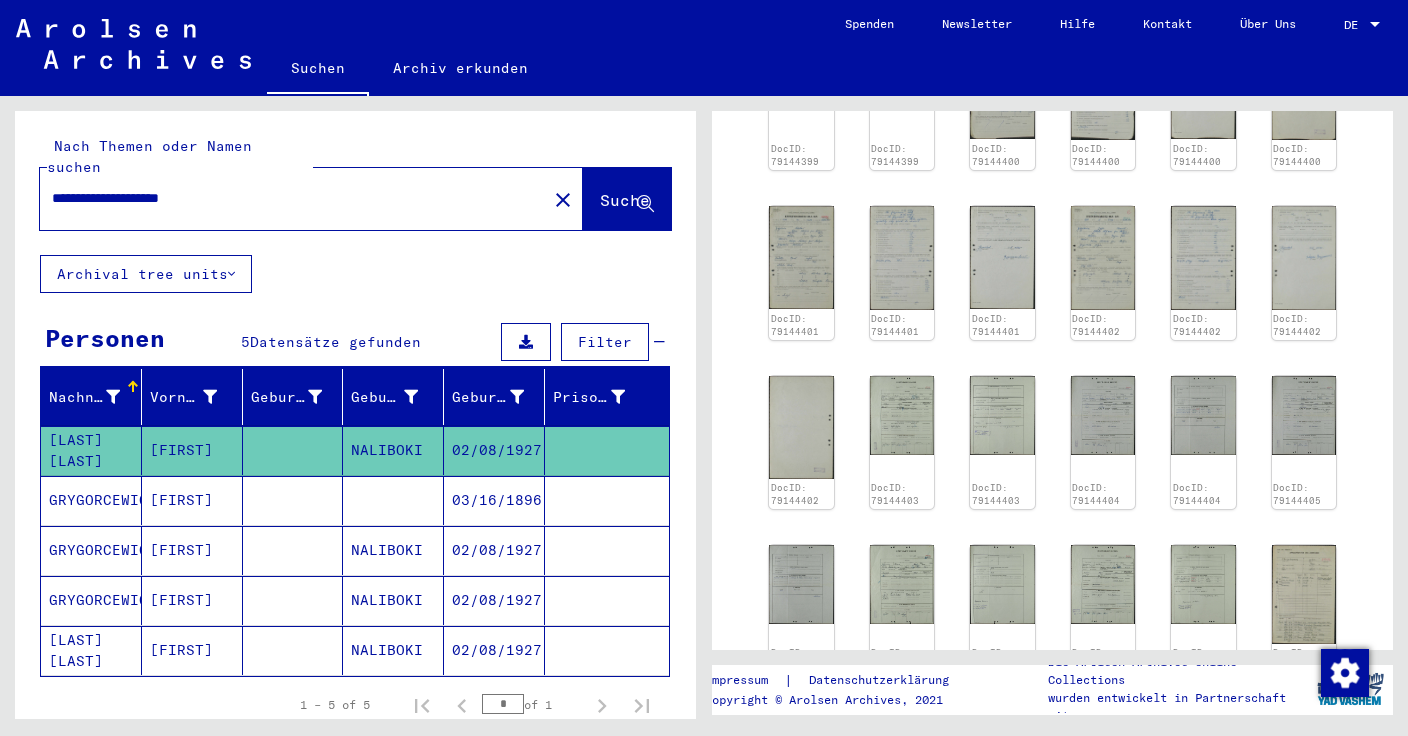 click on "[FIRST]" at bounding box center (192, 600) 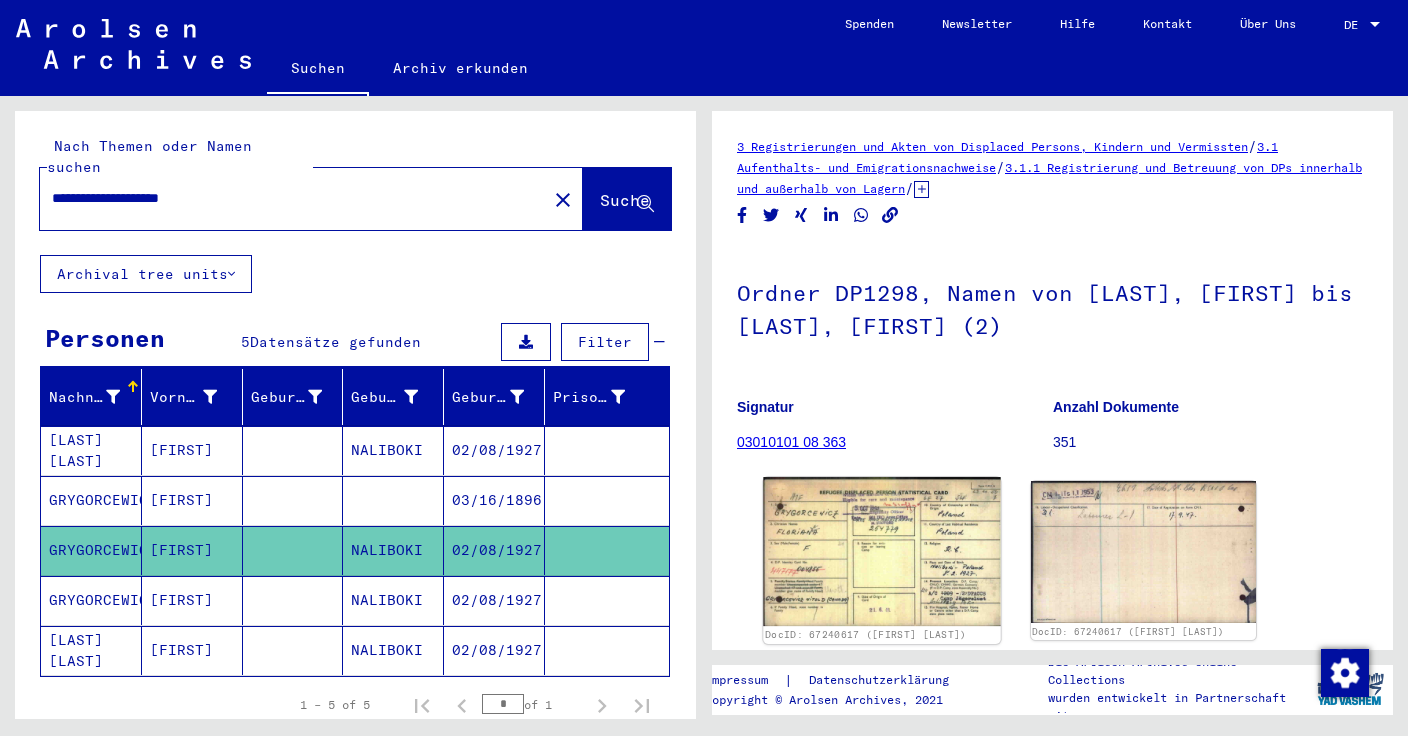 click 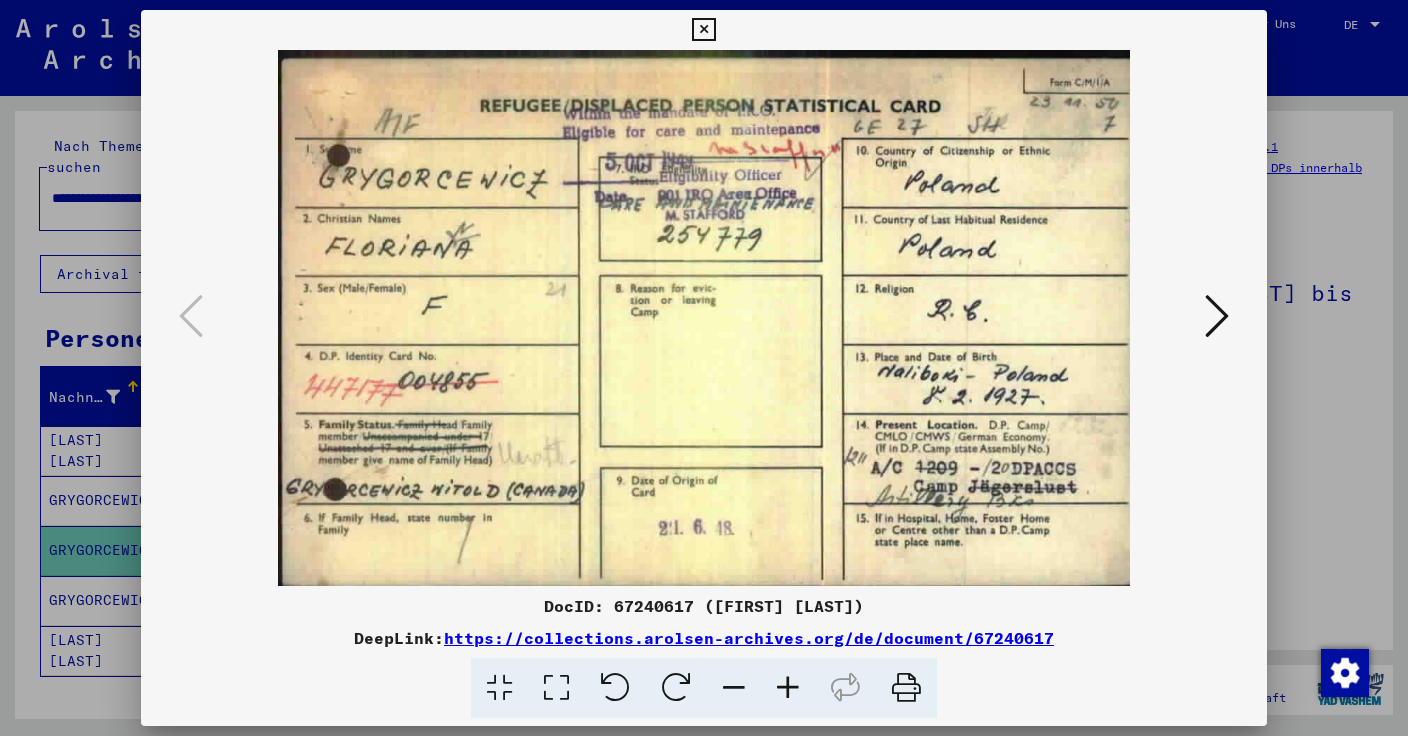 click on "DocID: 67240617 ([FIRST] [LAST])" at bounding box center [704, 606] 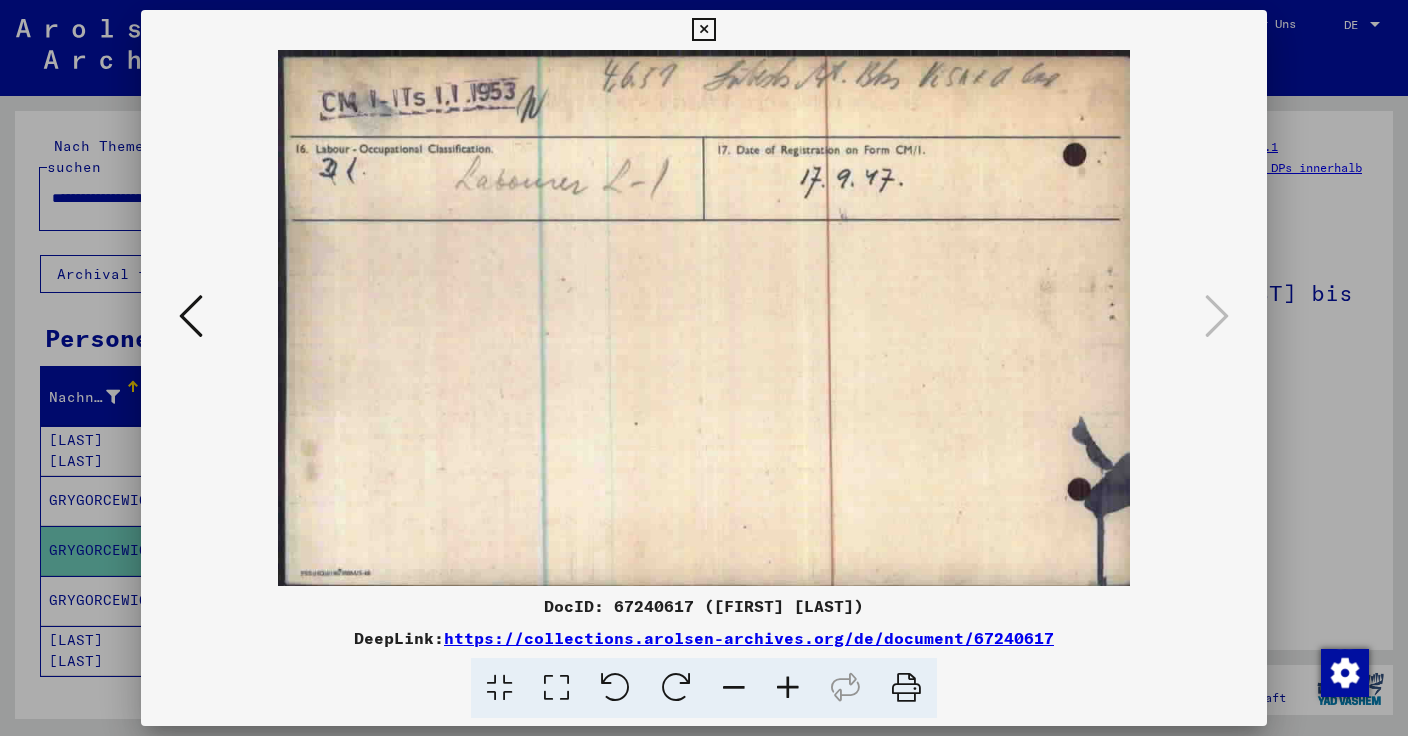 click at bounding box center [703, 30] 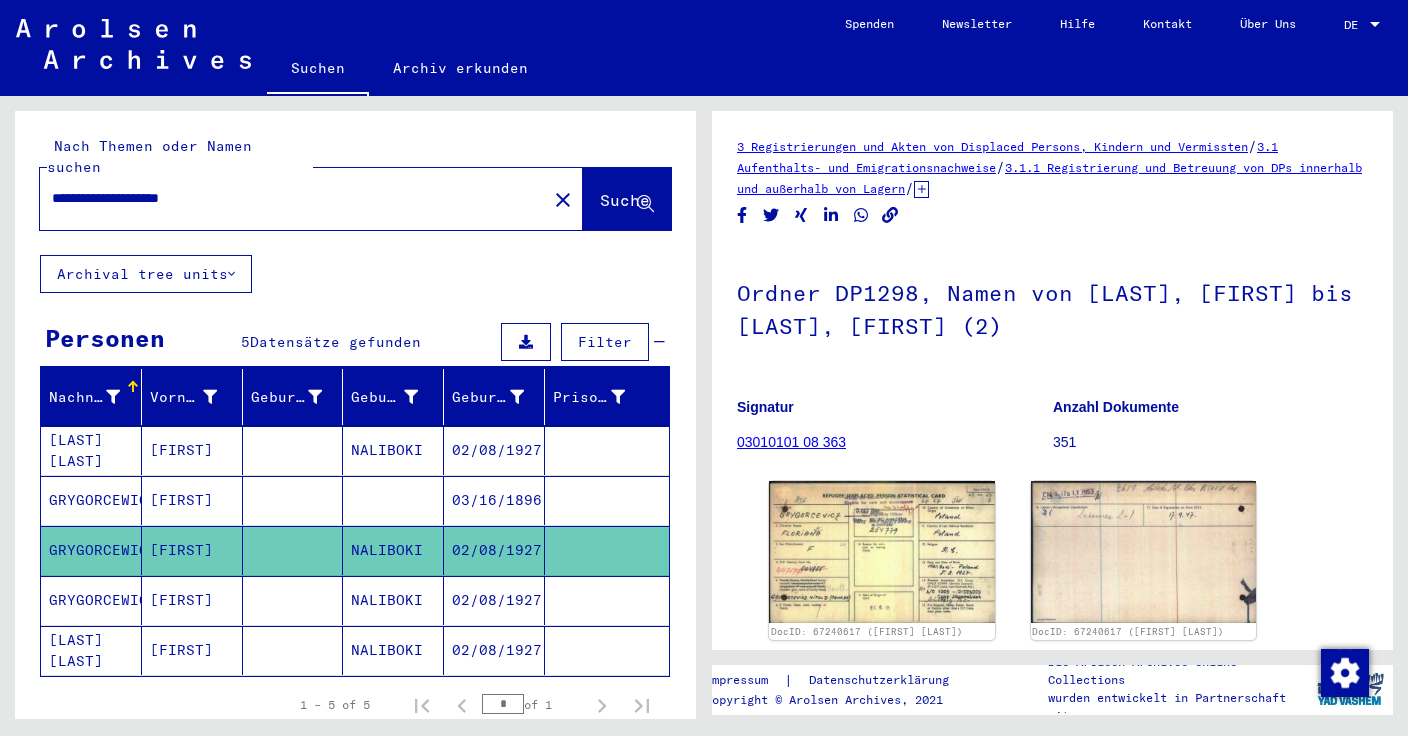 click on "[FIRST]" at bounding box center (192, 650) 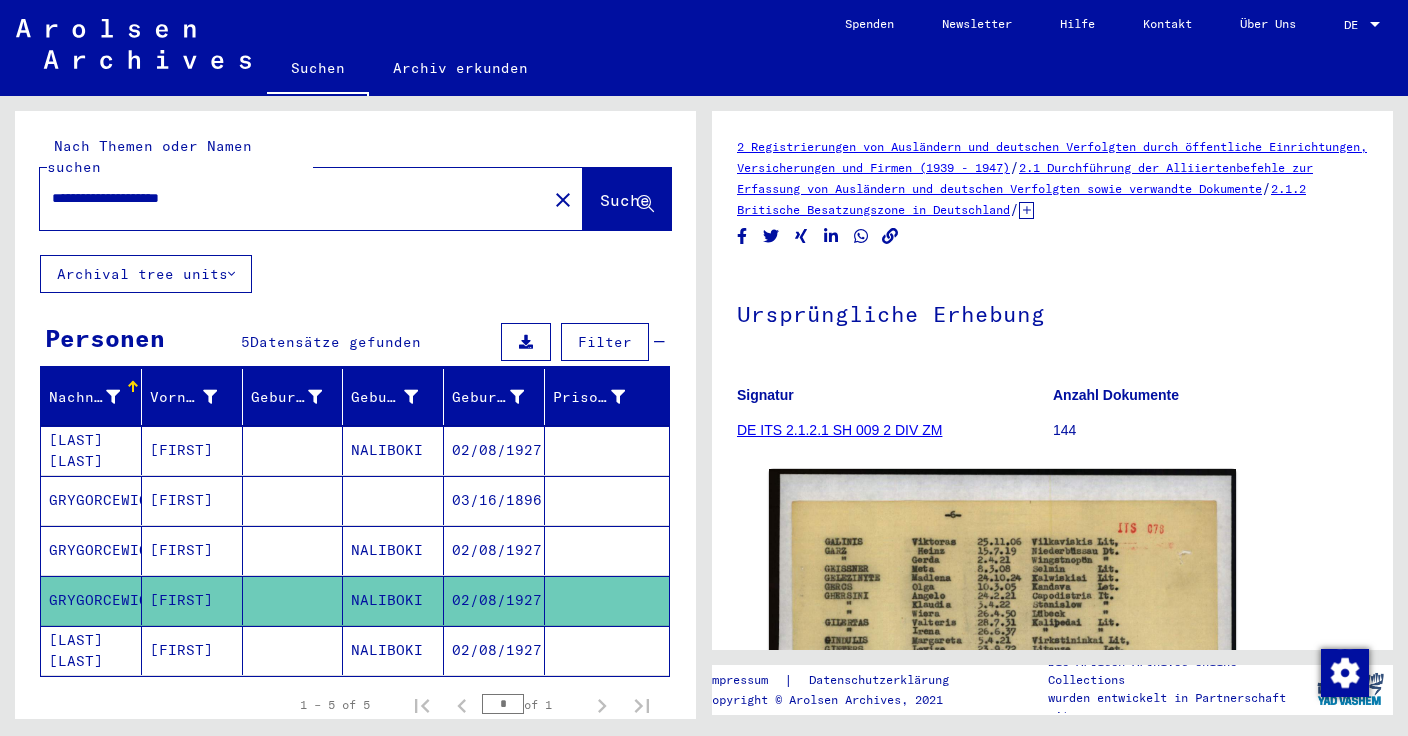 scroll, scrollTop: 183, scrollLeft: 0, axis: vertical 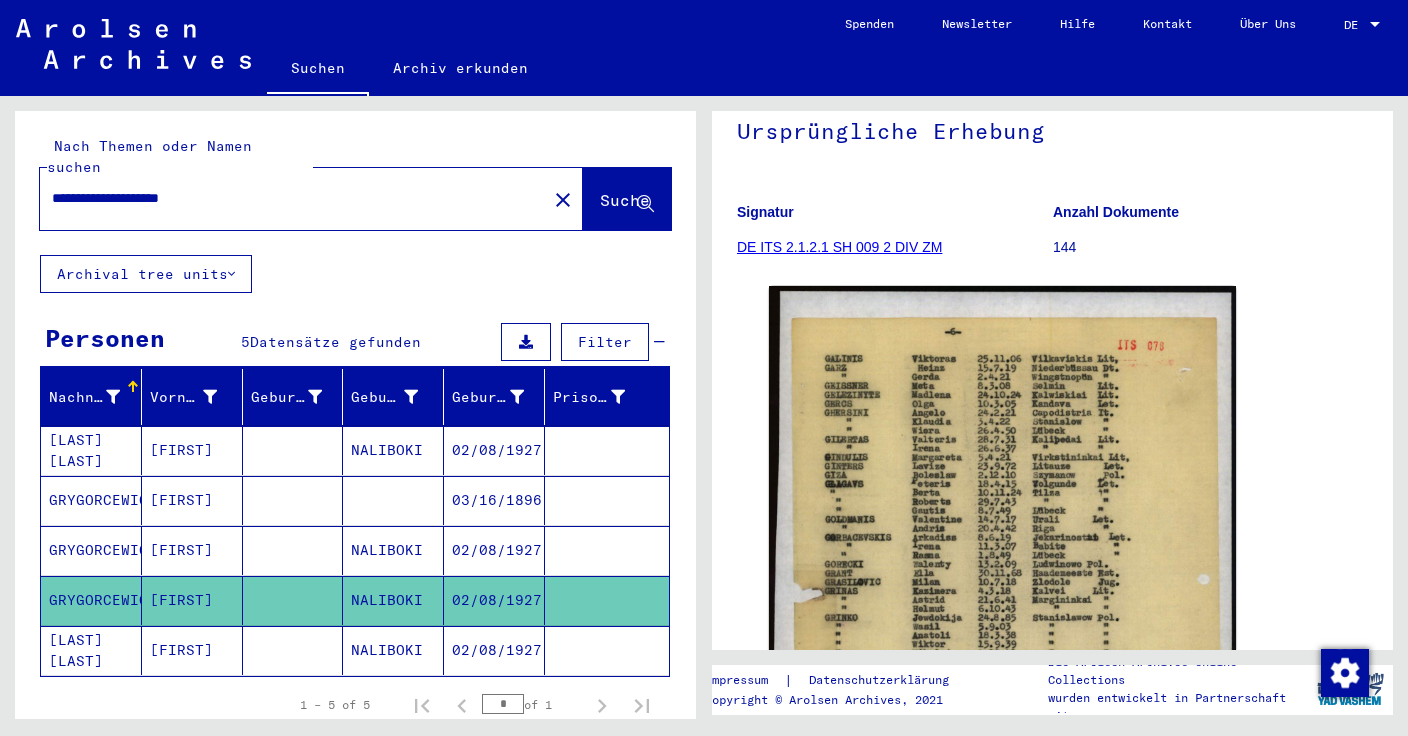 click 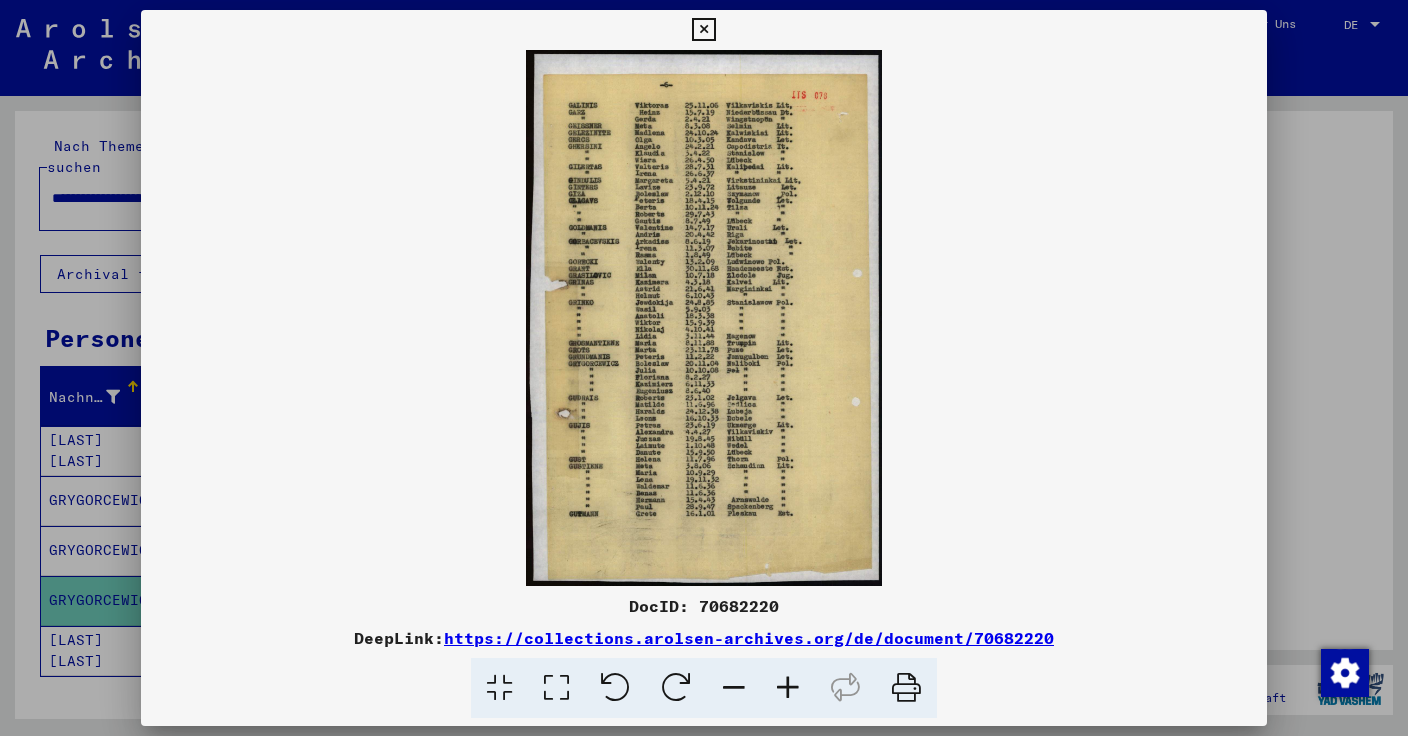click on "DocID: 70682220" at bounding box center [704, 606] 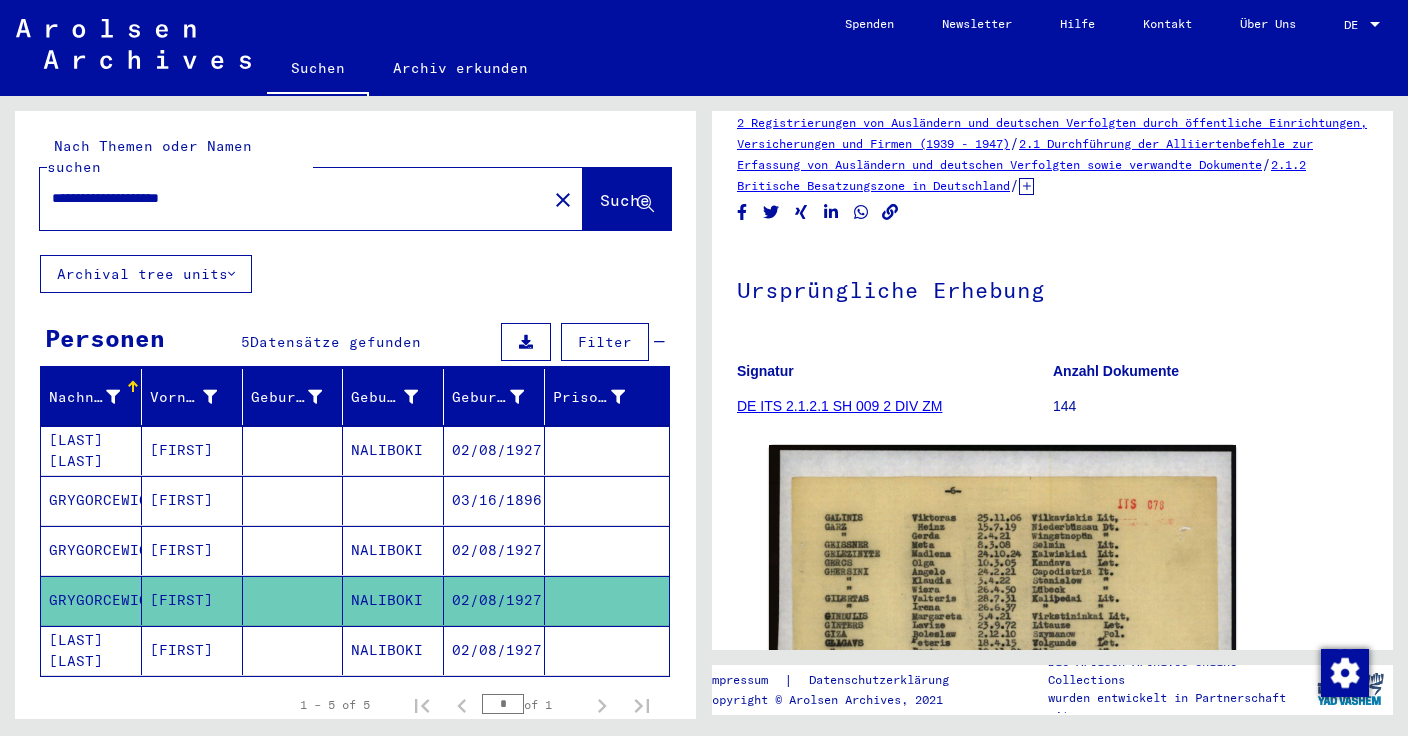 scroll, scrollTop: 0, scrollLeft: 0, axis: both 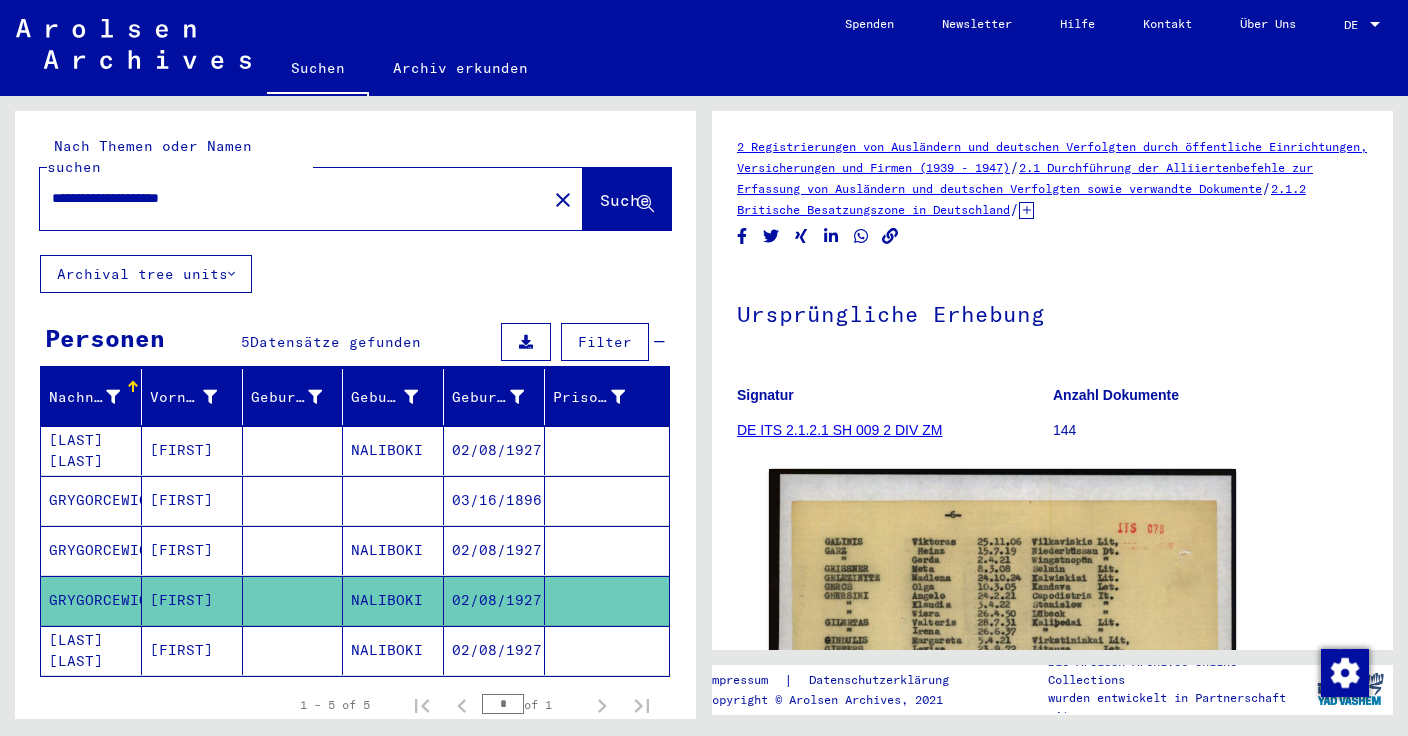 click 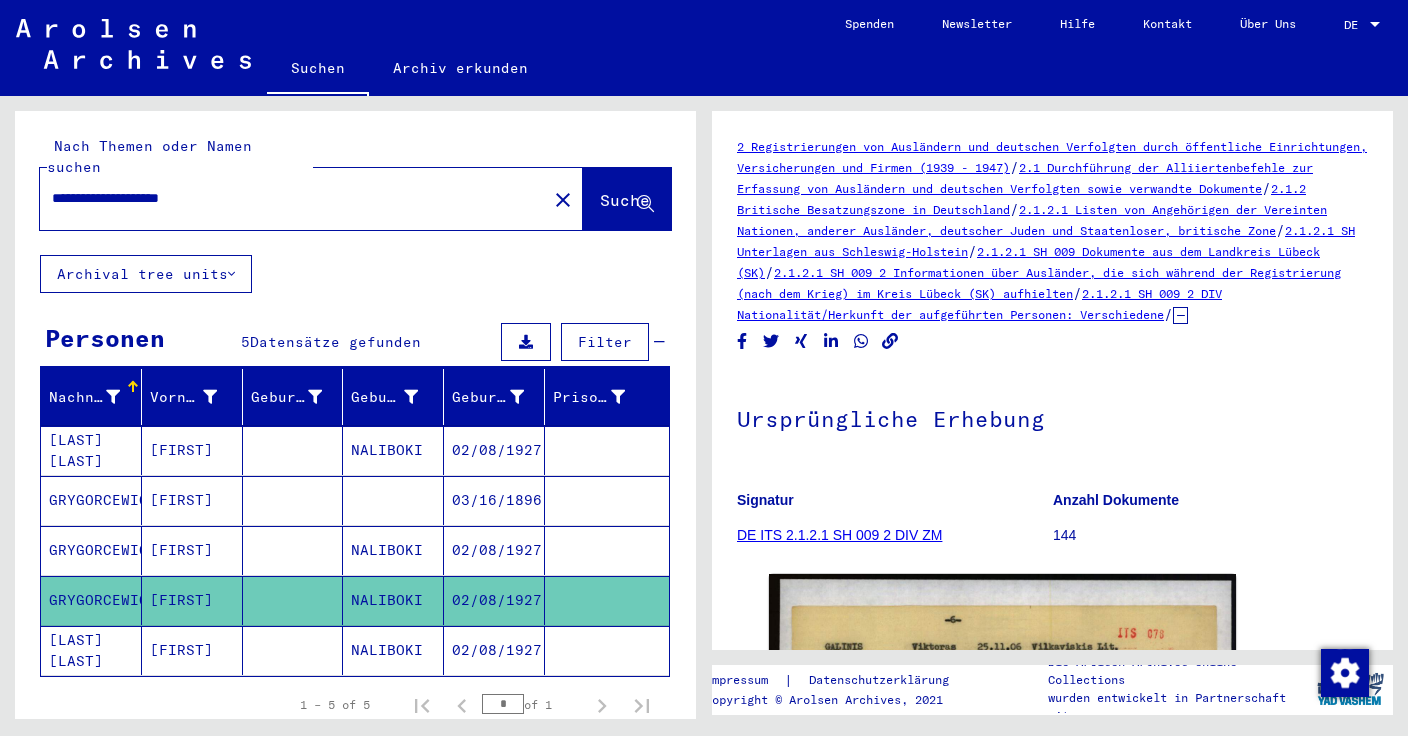 scroll, scrollTop: 179, scrollLeft: 0, axis: vertical 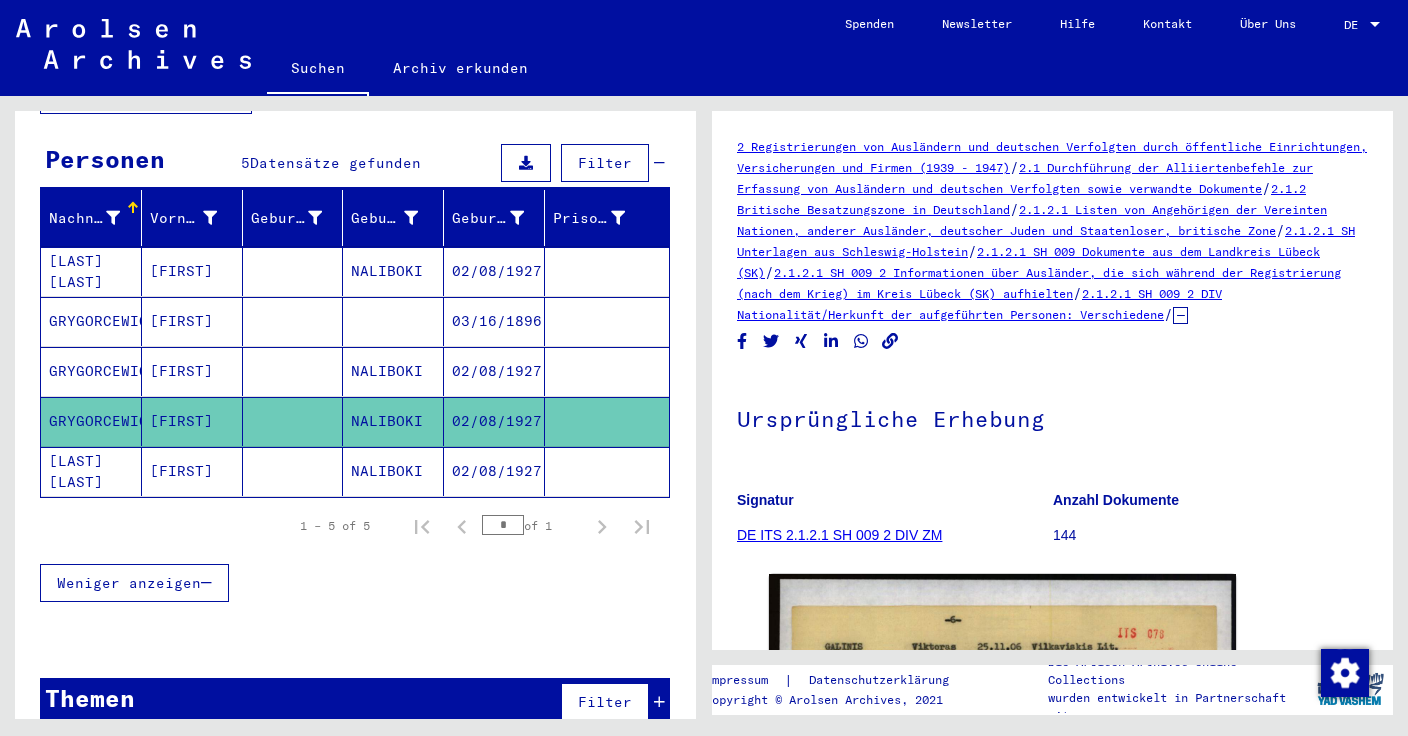 click on "[FIRST]" 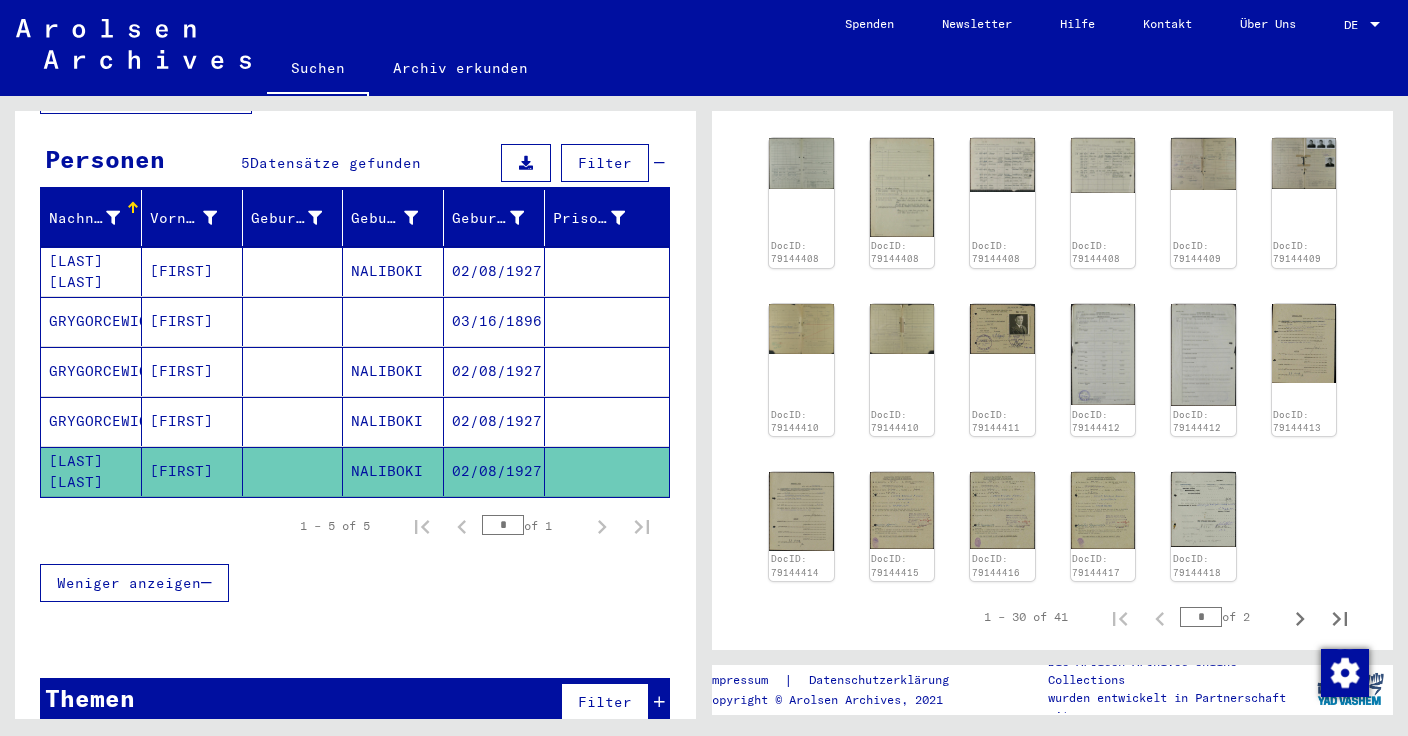 scroll, scrollTop: 1203, scrollLeft: 0, axis: vertical 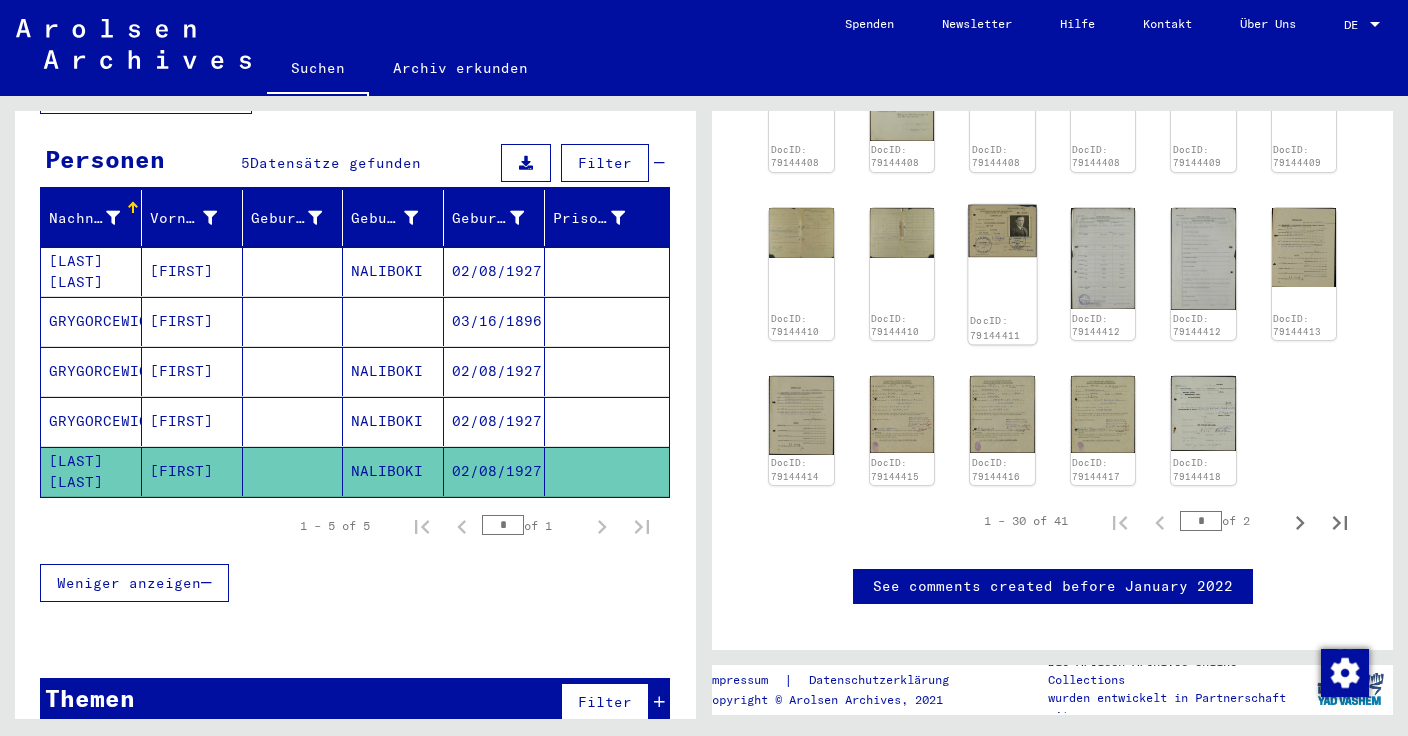 click 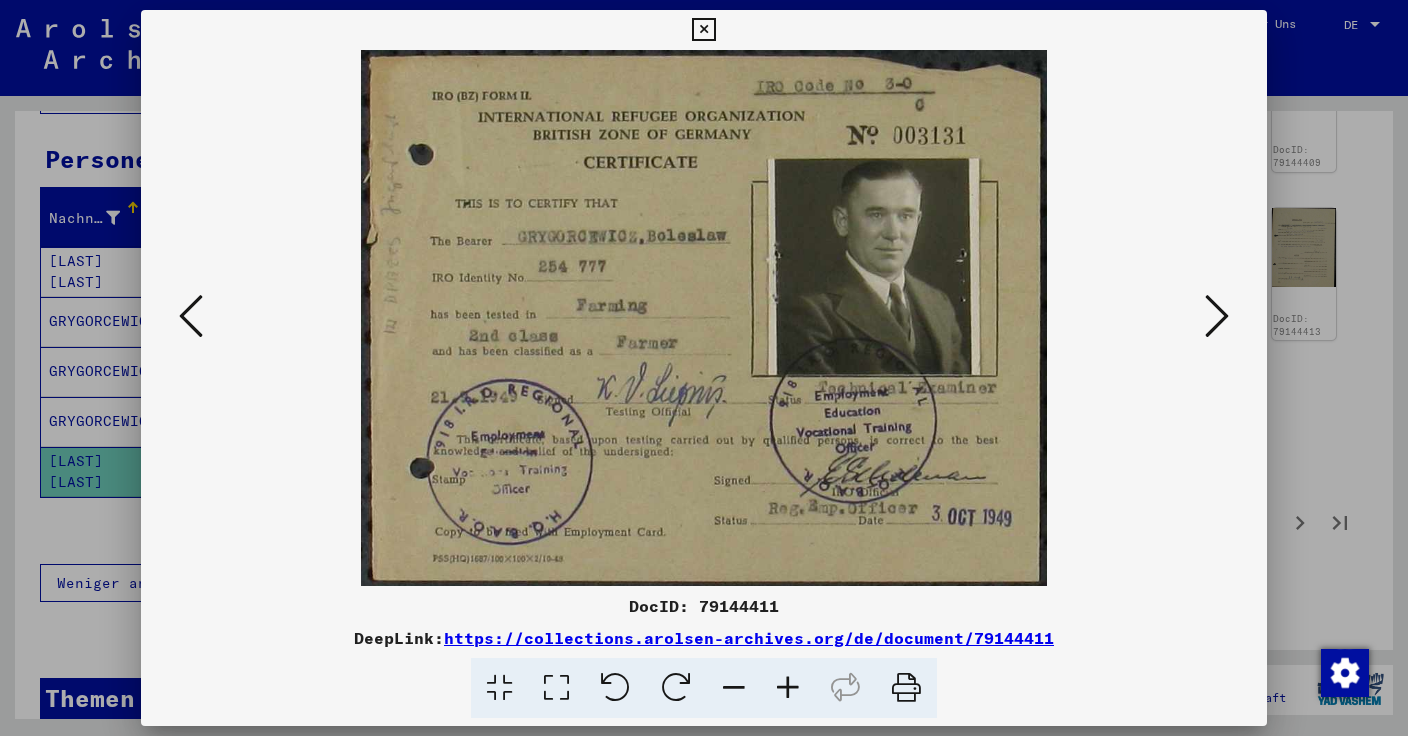 click at bounding box center [1217, 316] 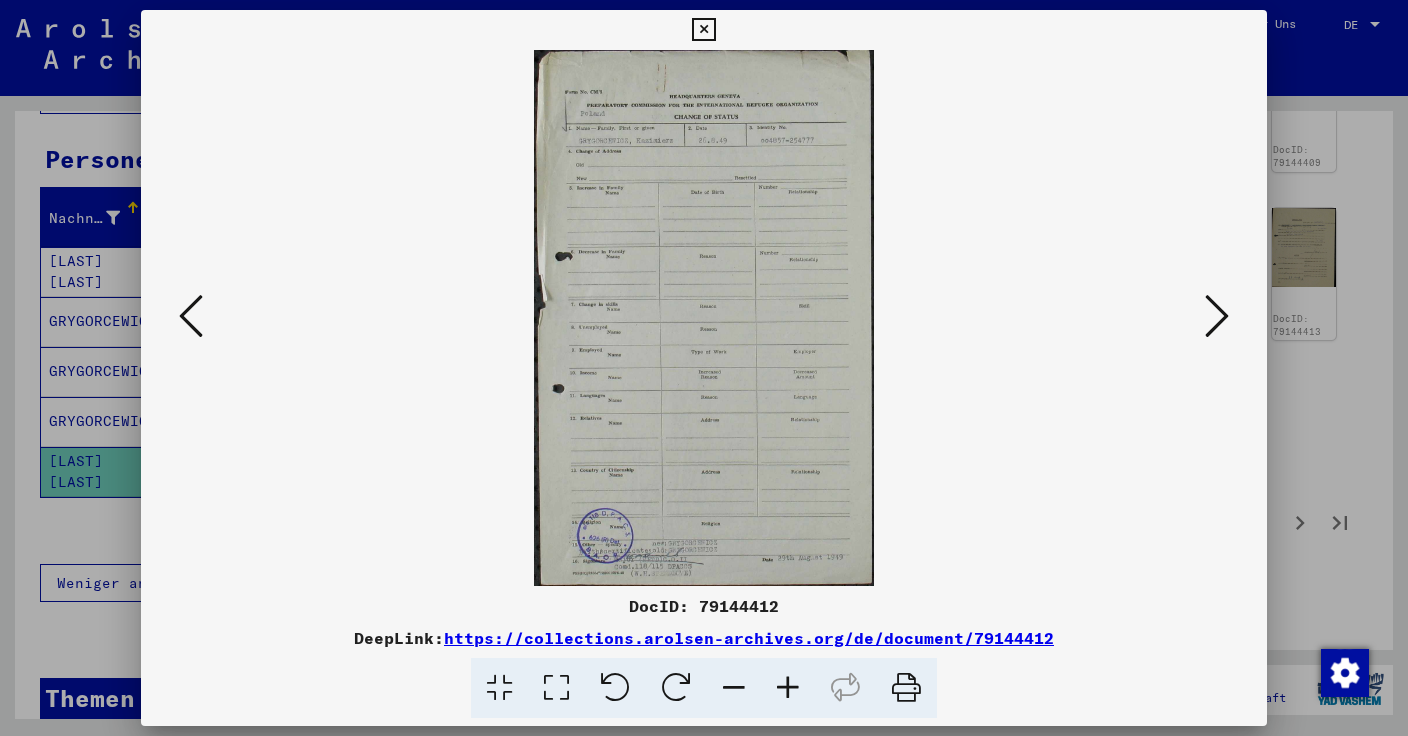 click at bounding box center (1217, 316) 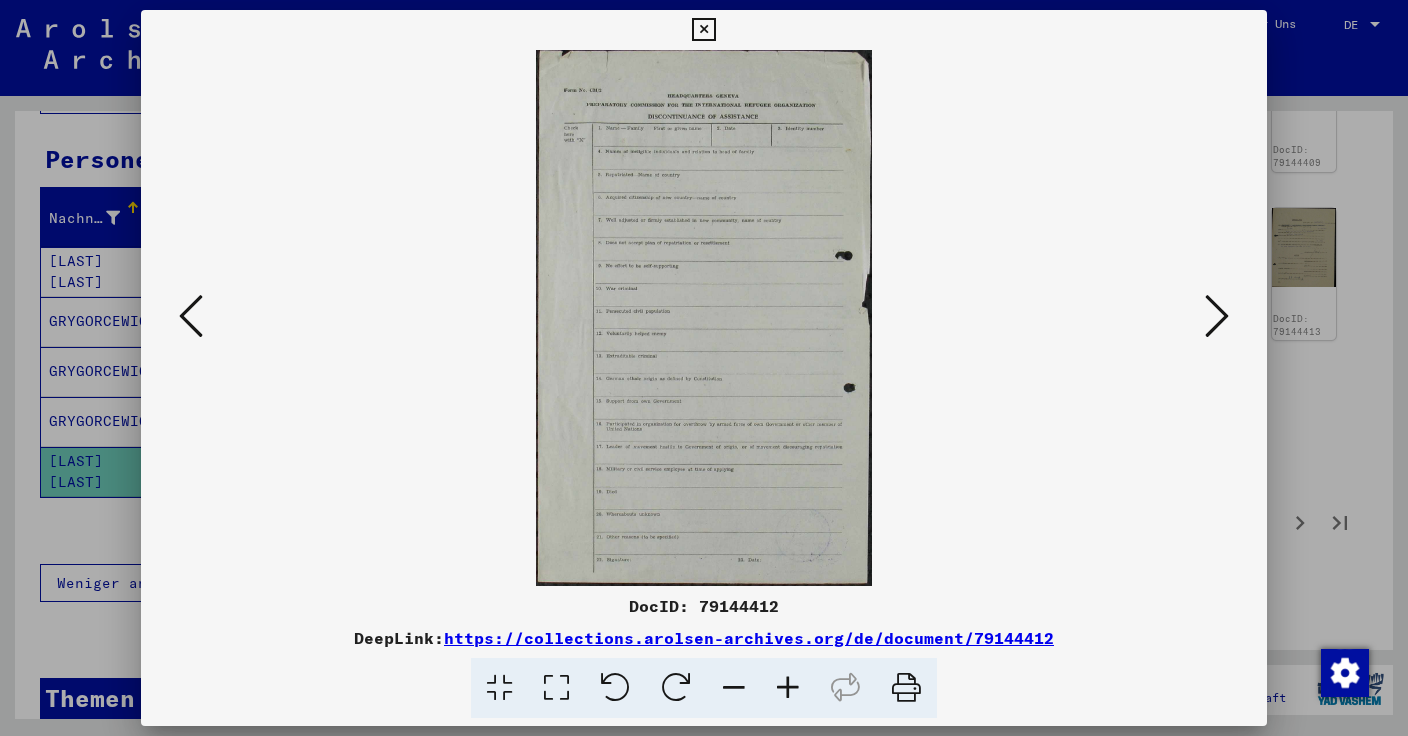 click at bounding box center (1217, 316) 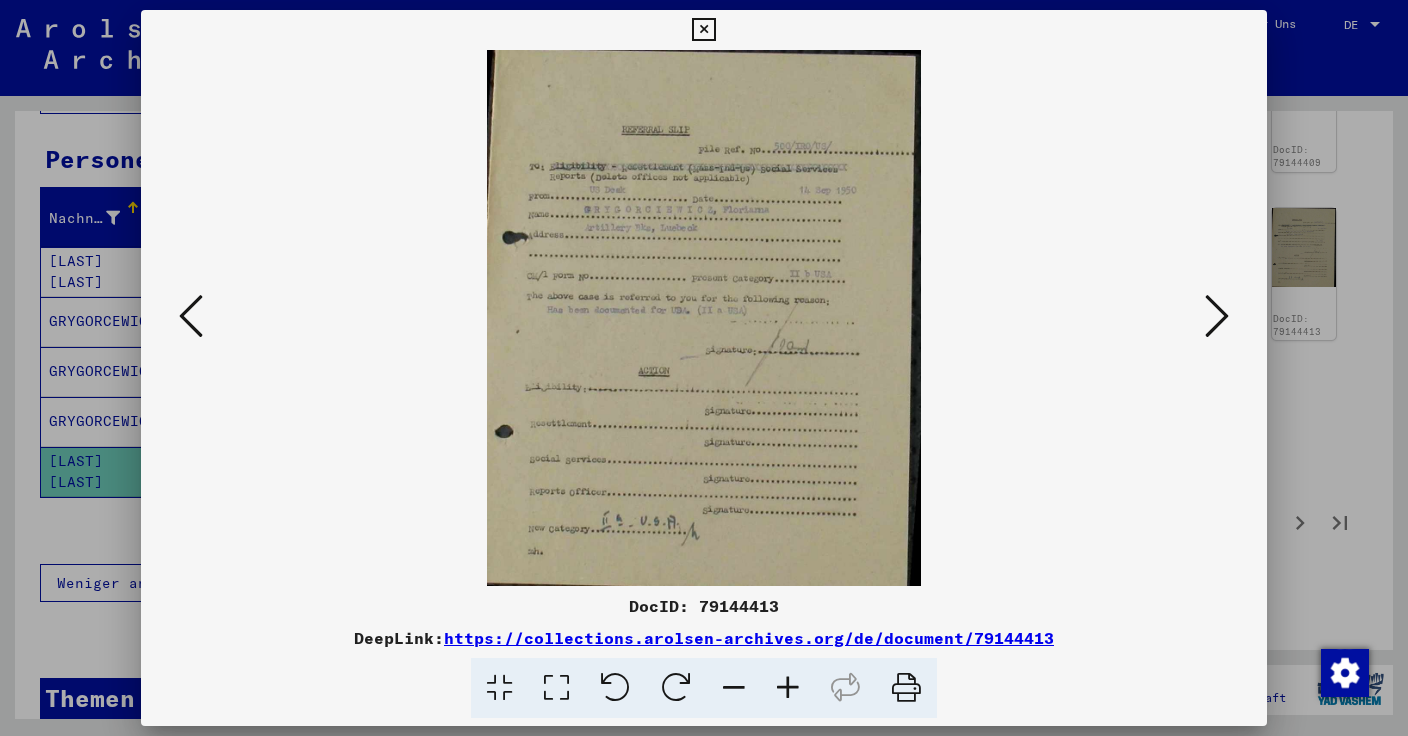 click at bounding box center (1217, 316) 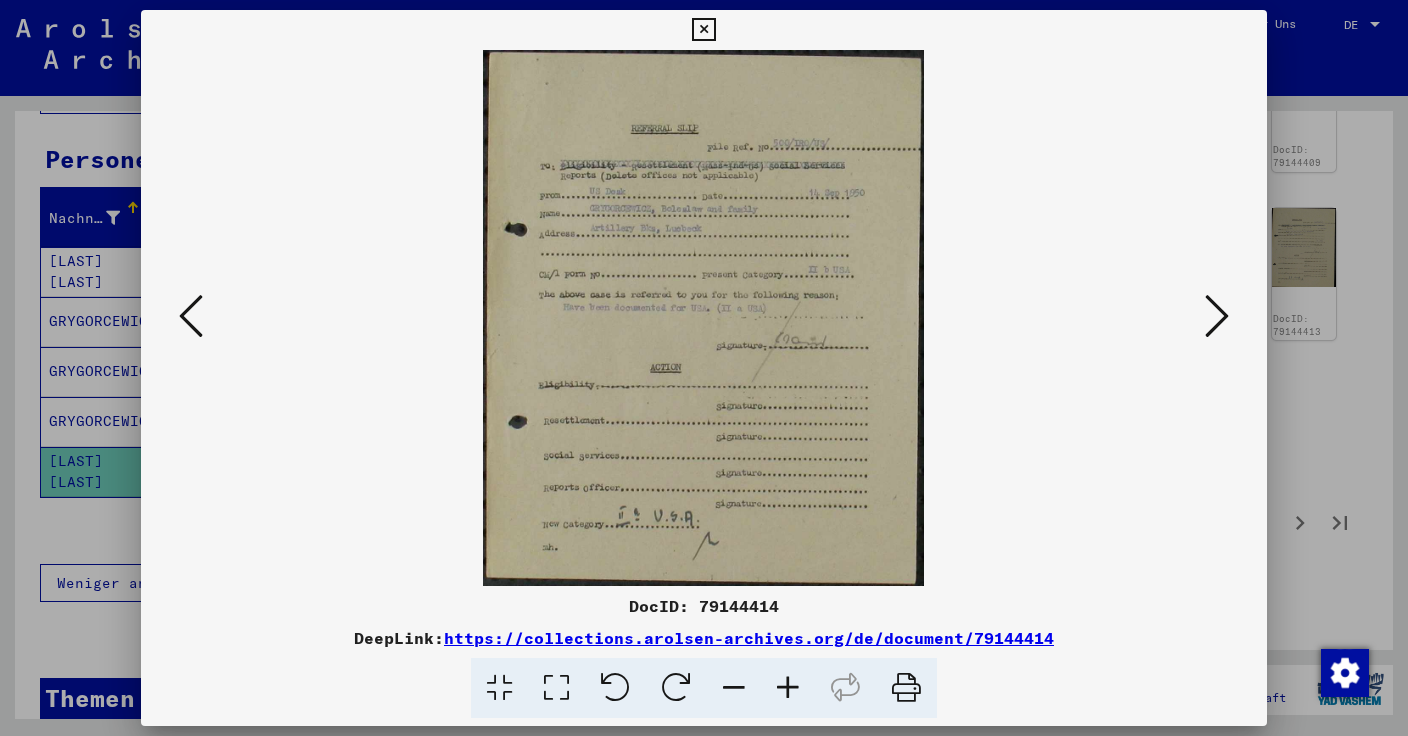 click at bounding box center (1217, 316) 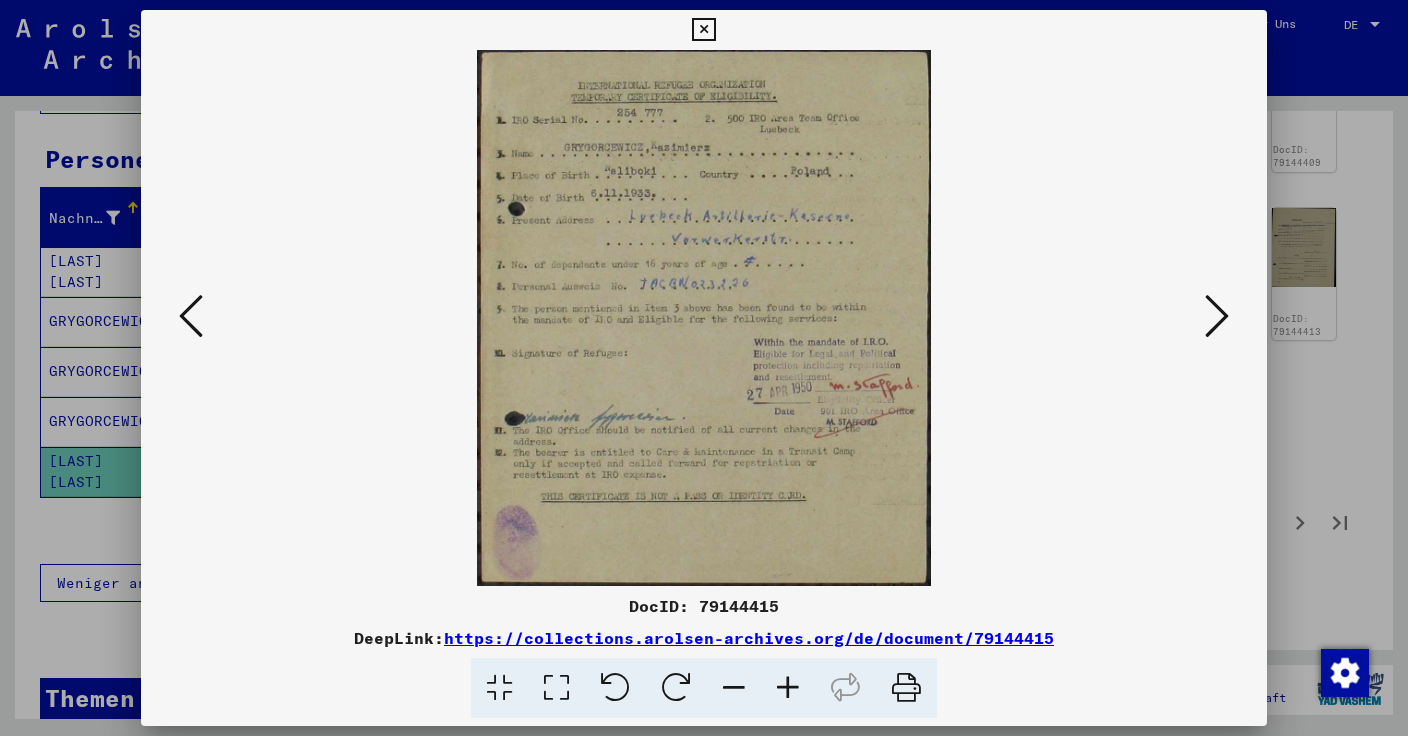 click at bounding box center (1217, 316) 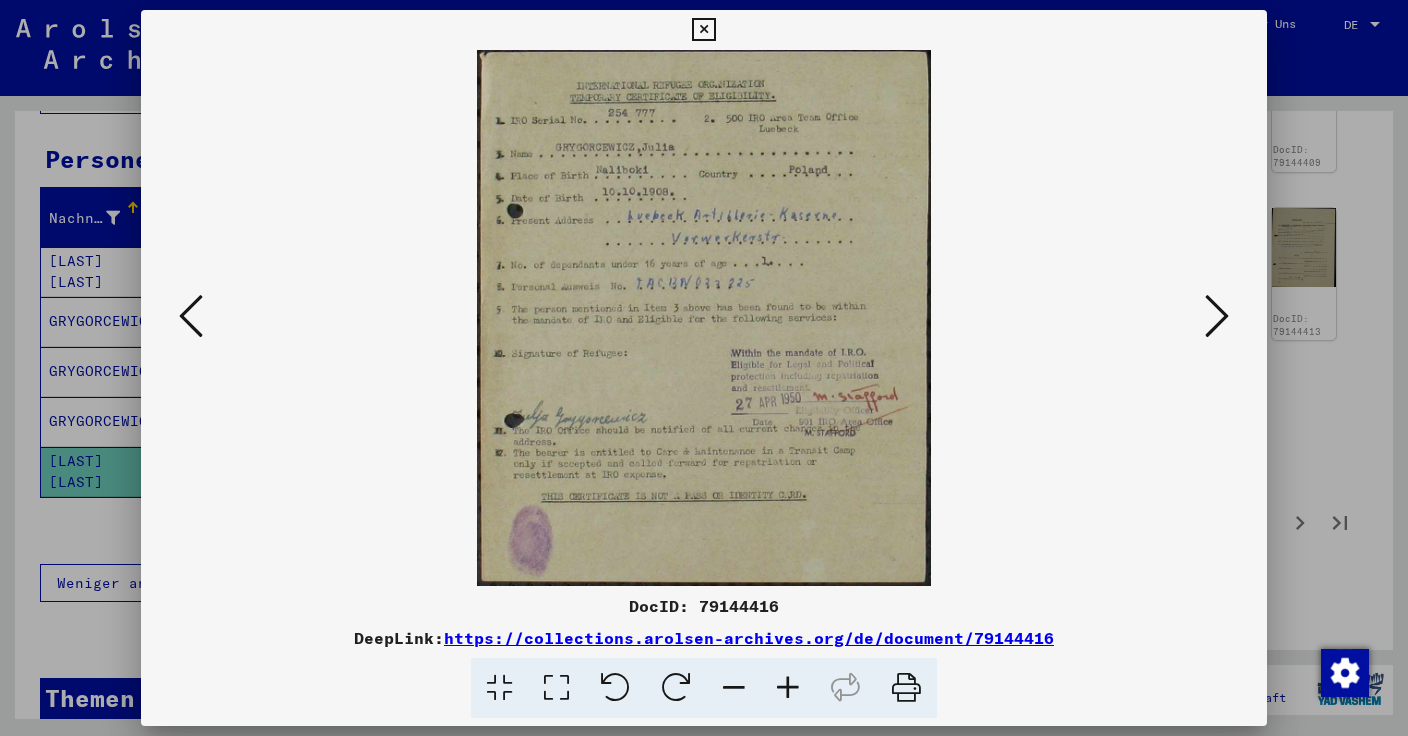 click at bounding box center (1217, 316) 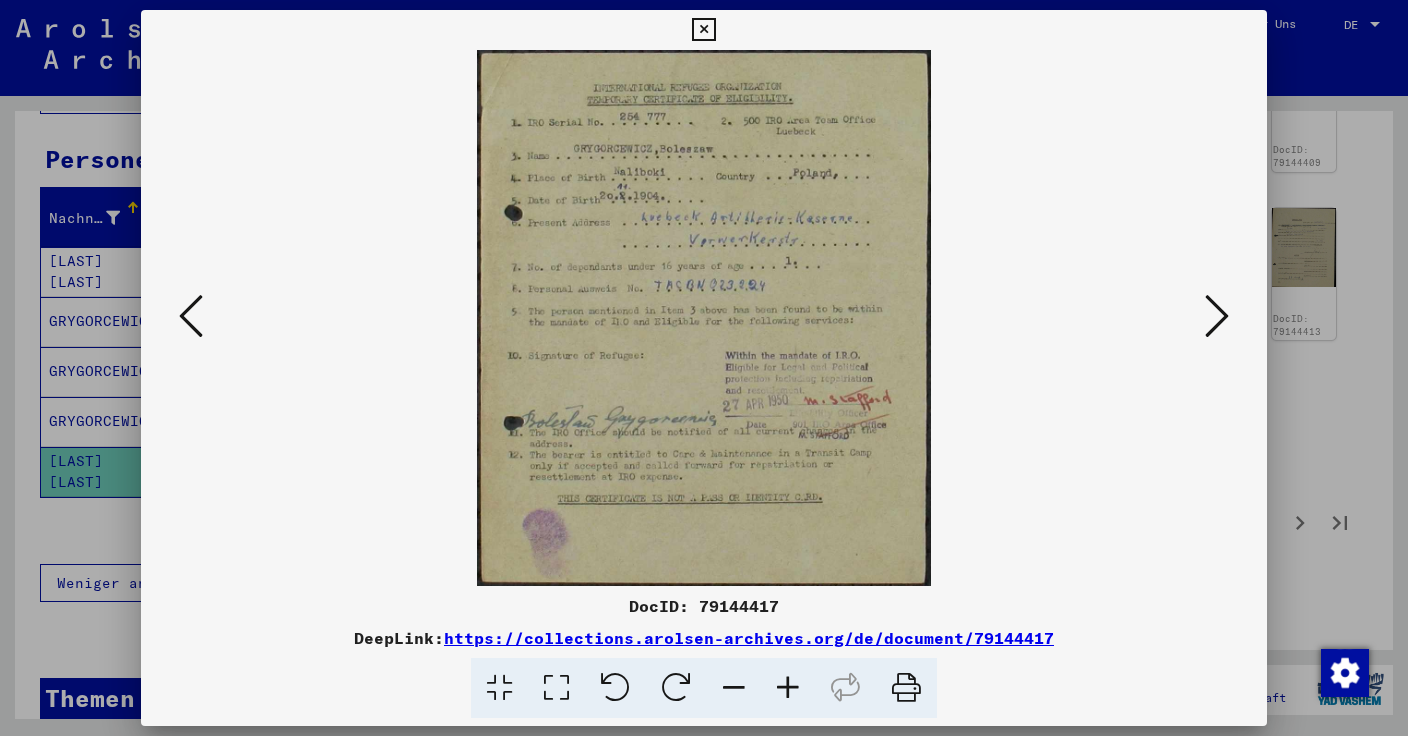 click at bounding box center (1217, 316) 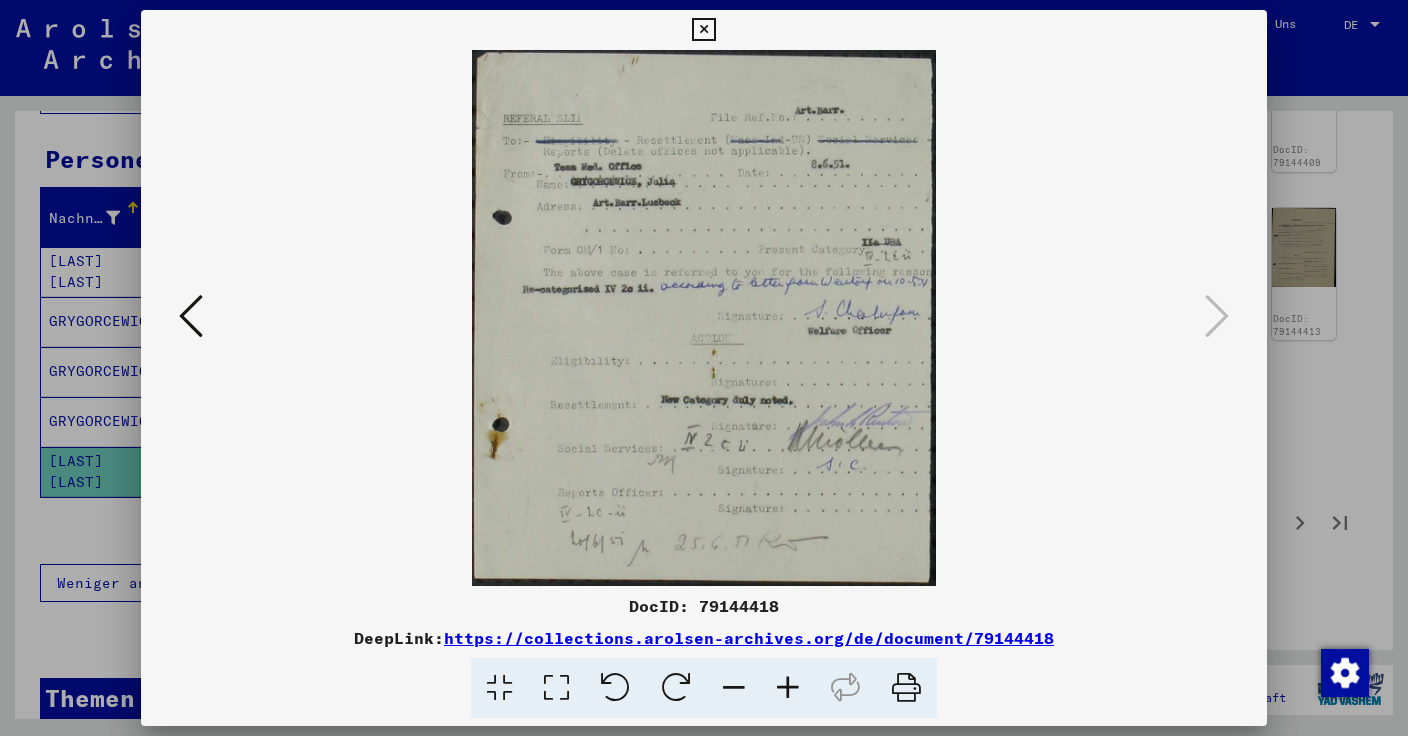 click at bounding box center (703, 30) 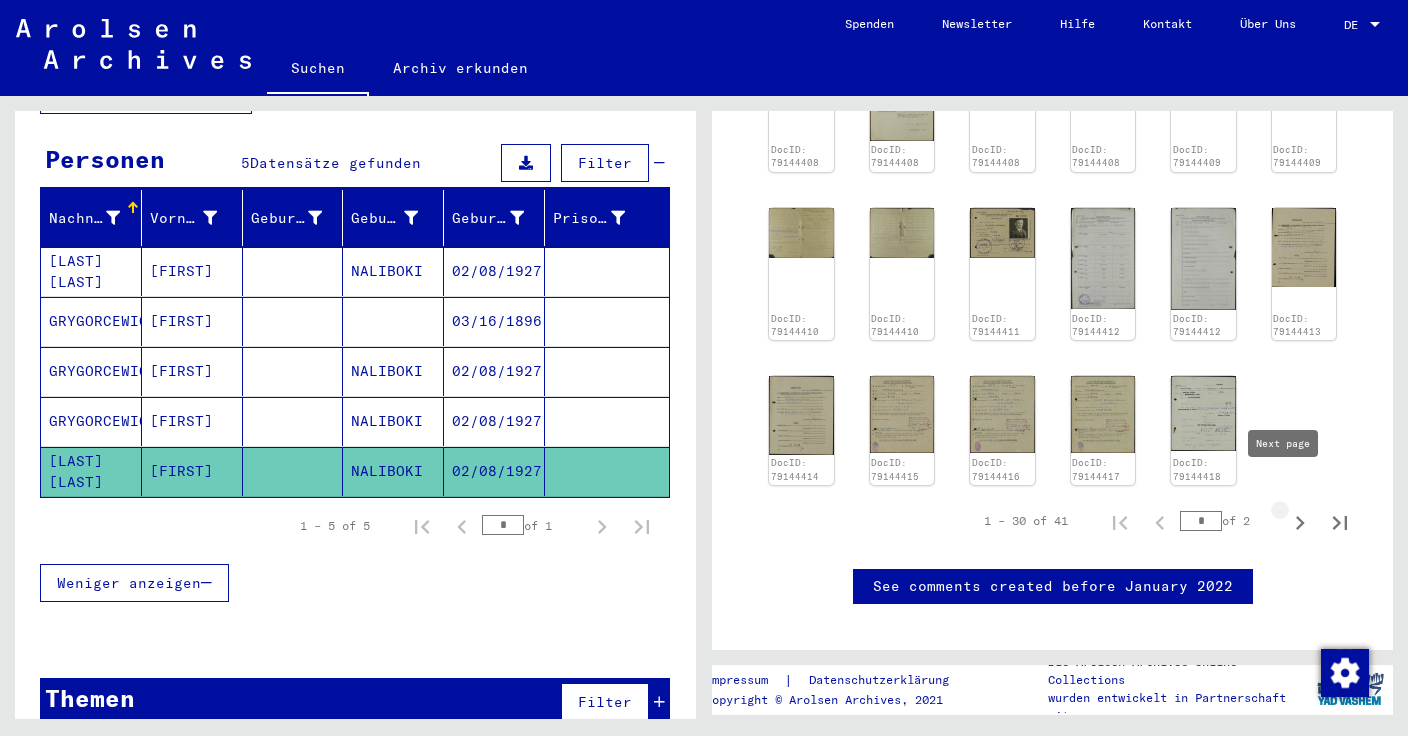 click 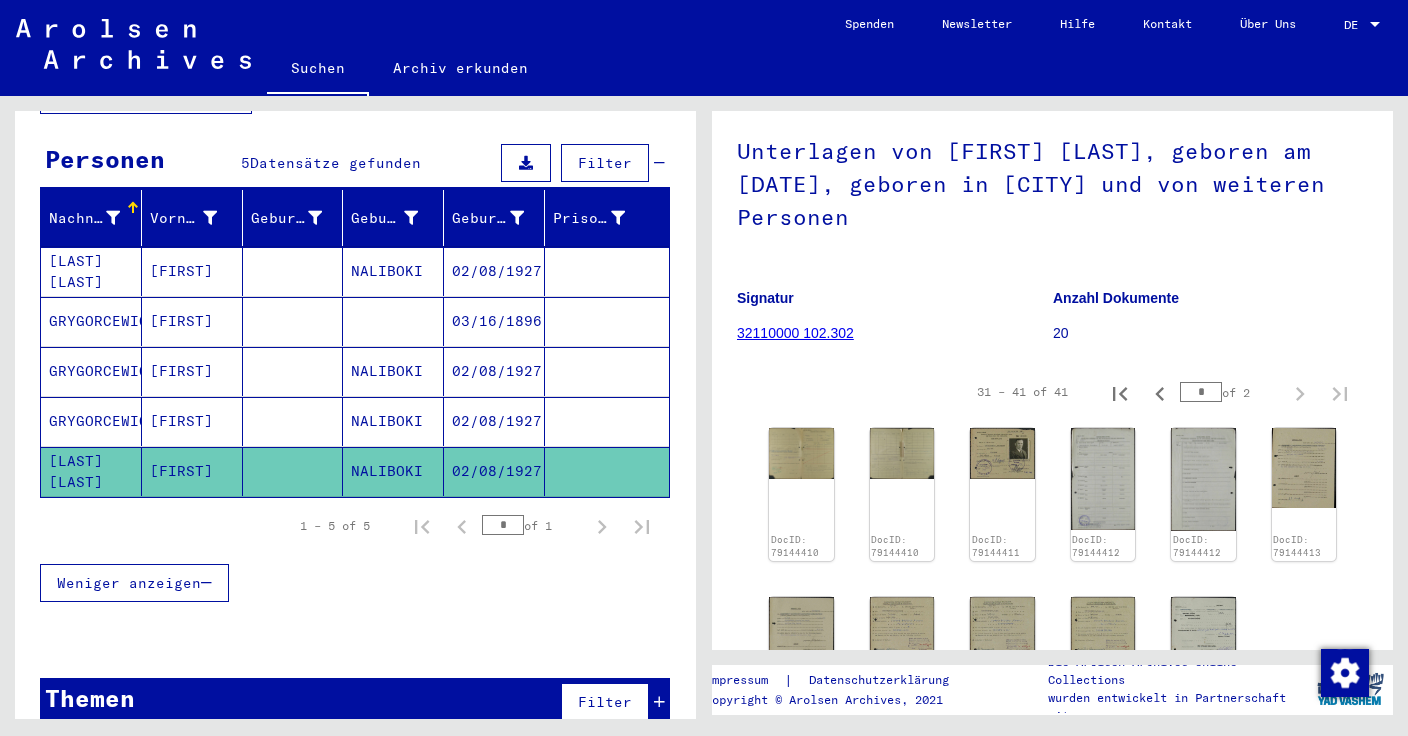 scroll, scrollTop: 104, scrollLeft: 0, axis: vertical 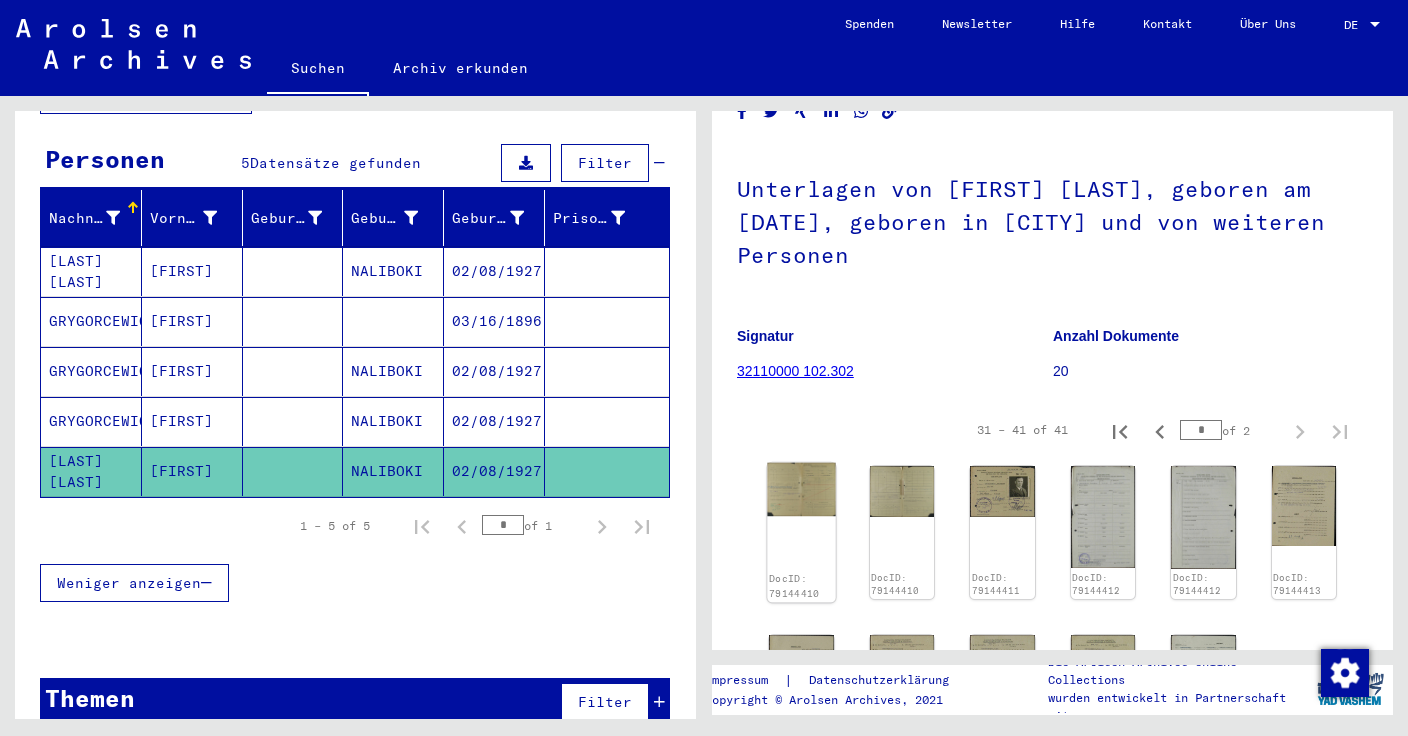 click 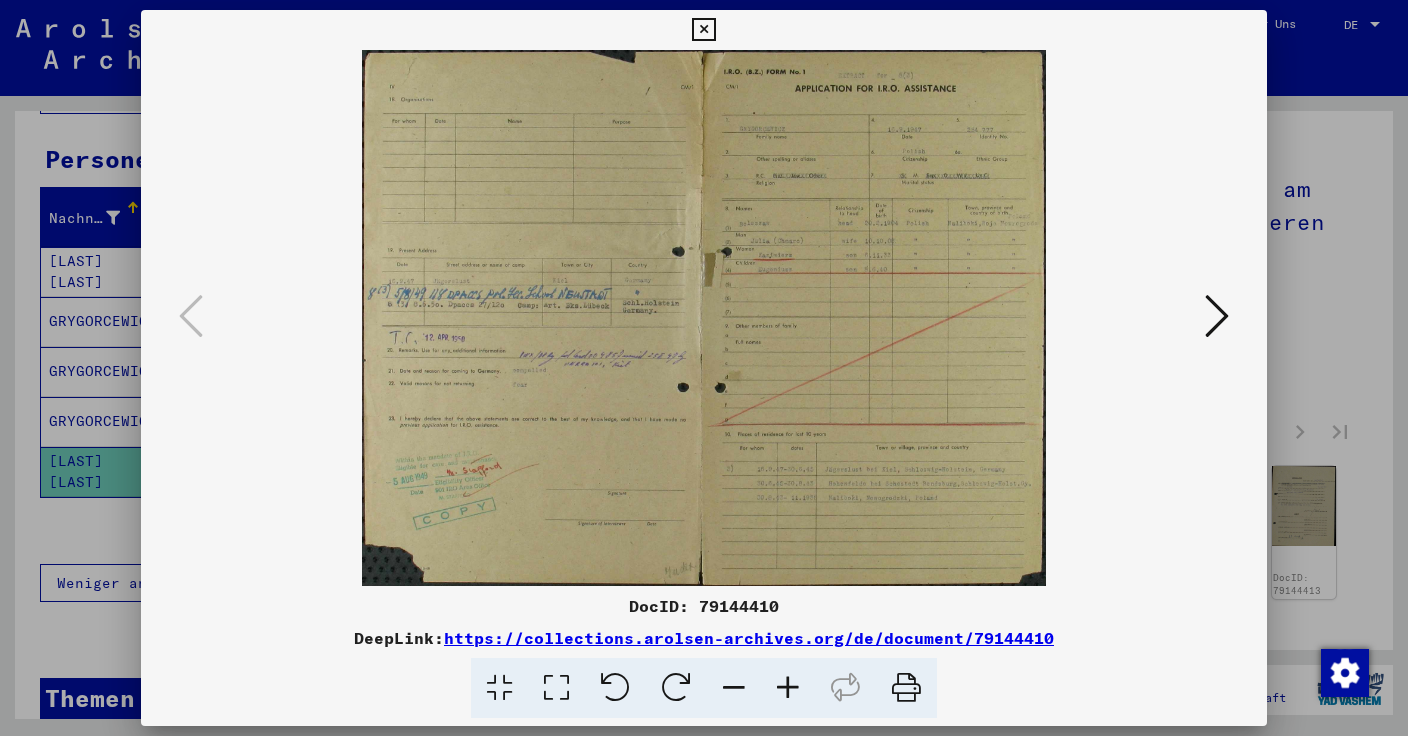 click at bounding box center [1217, 316] 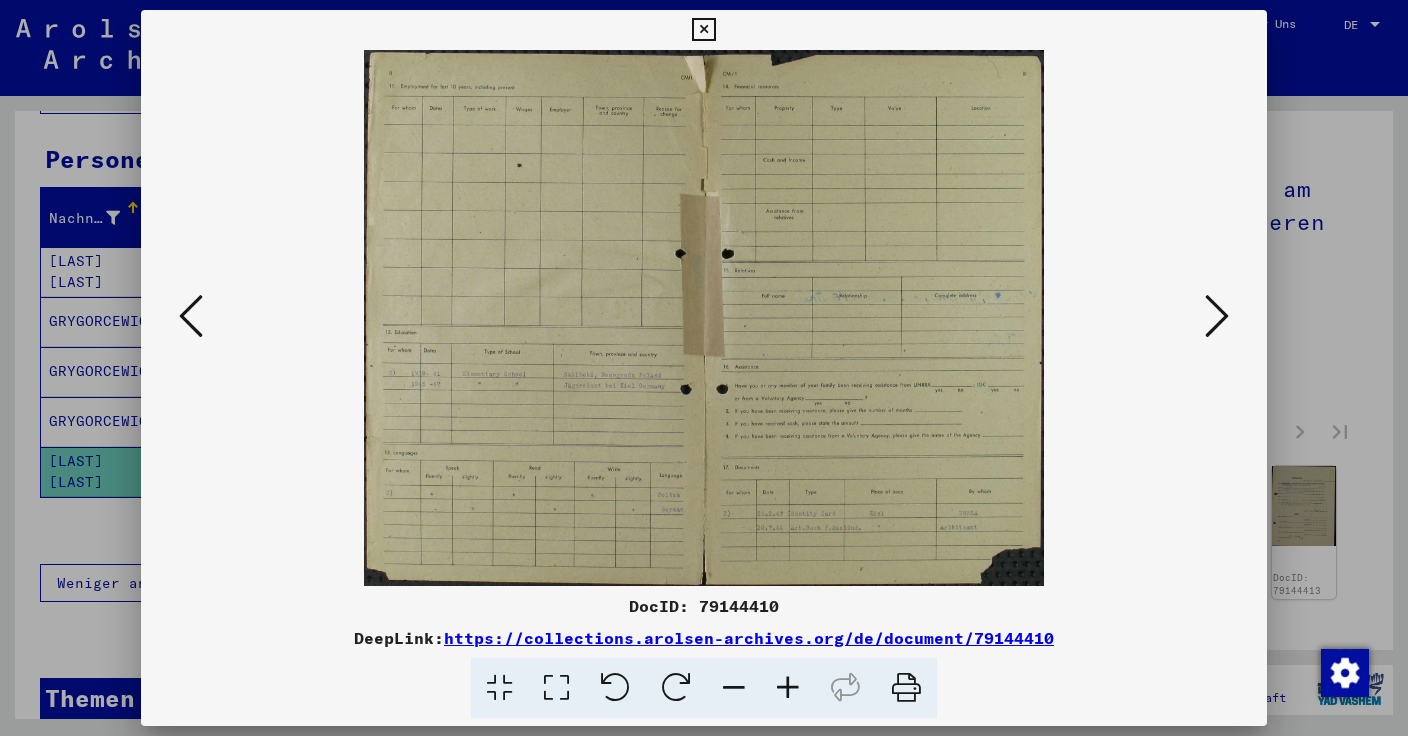 click at bounding box center (1217, 316) 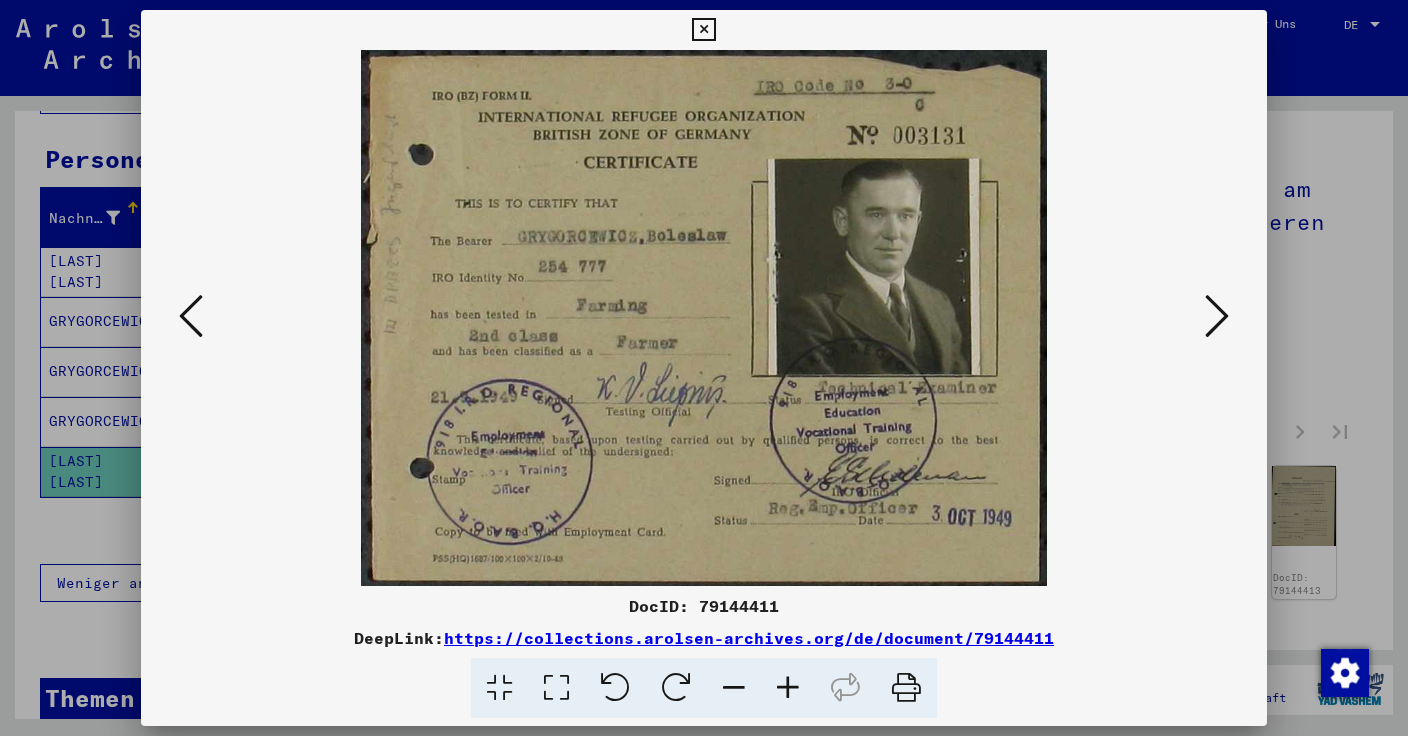 click at bounding box center (1217, 316) 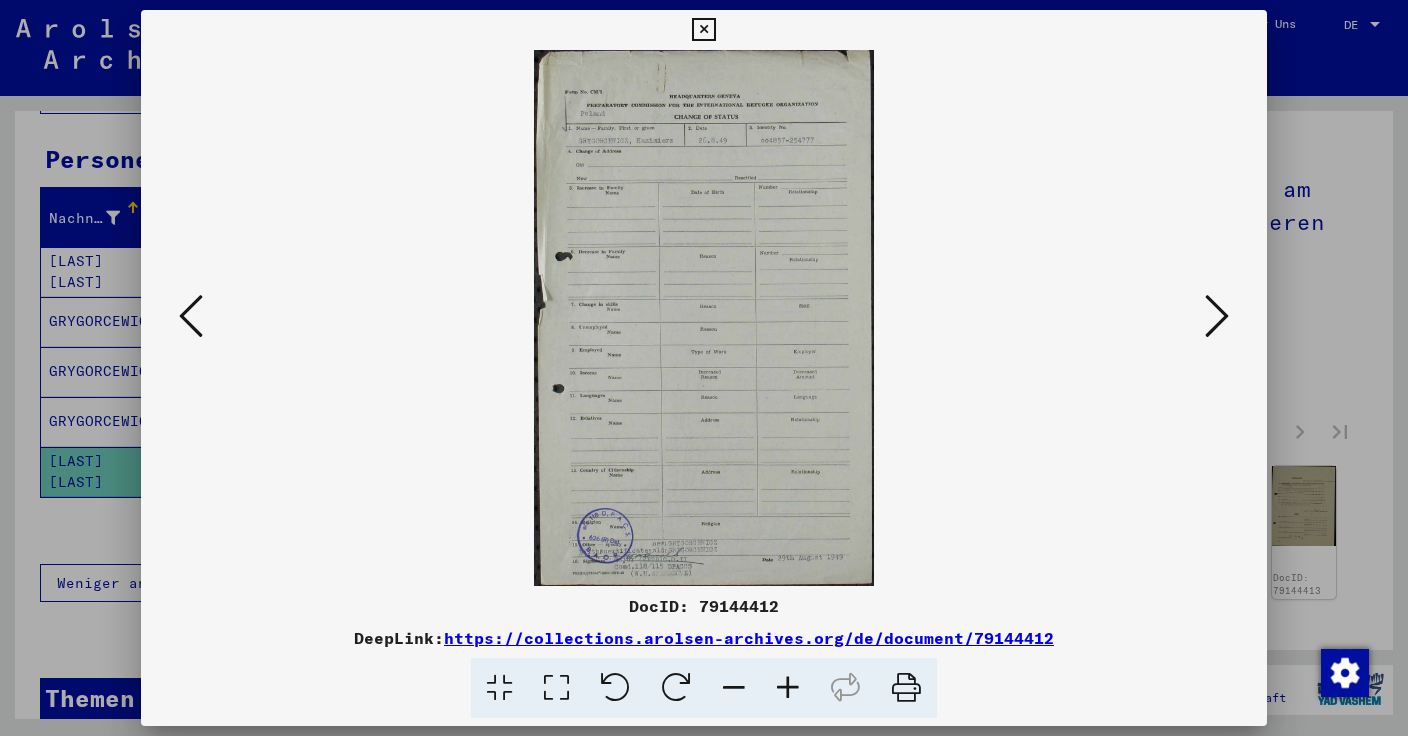 click at bounding box center [1217, 316] 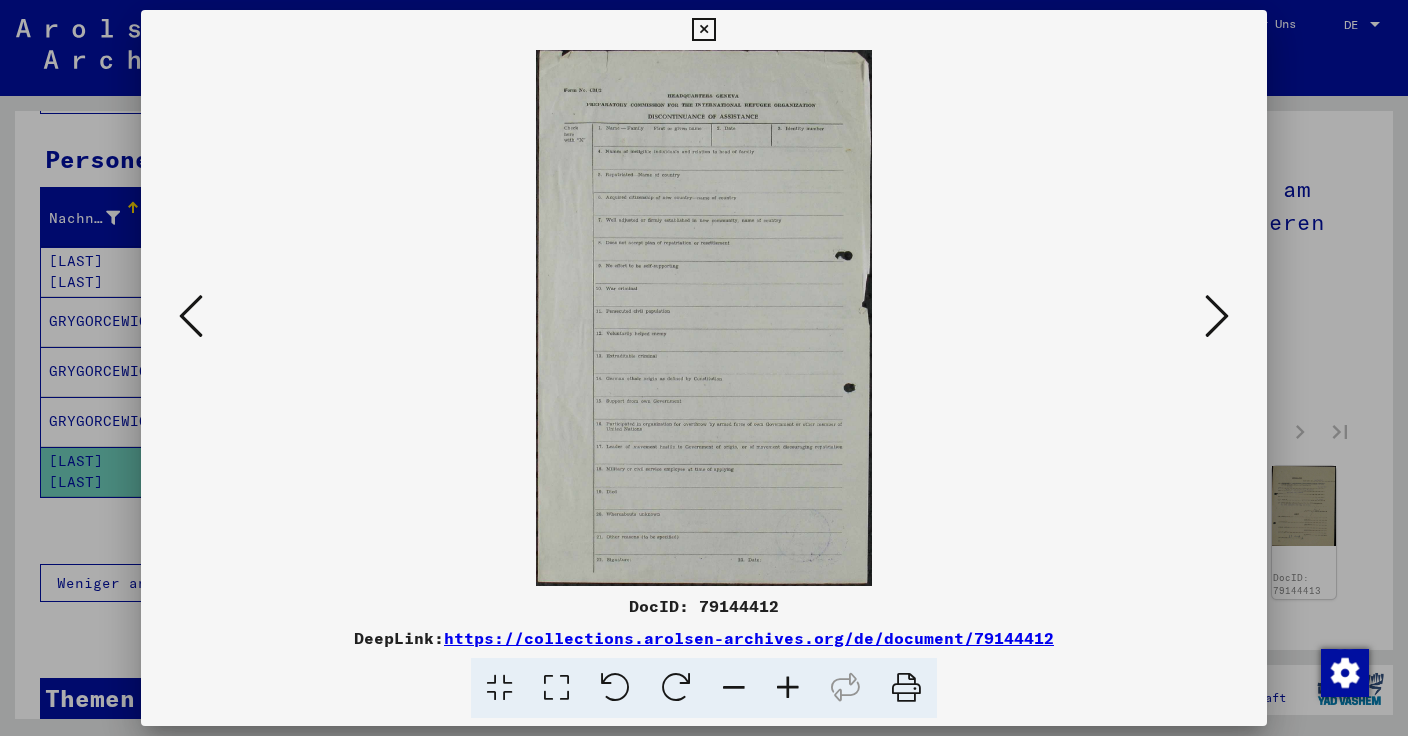 click at bounding box center (1217, 316) 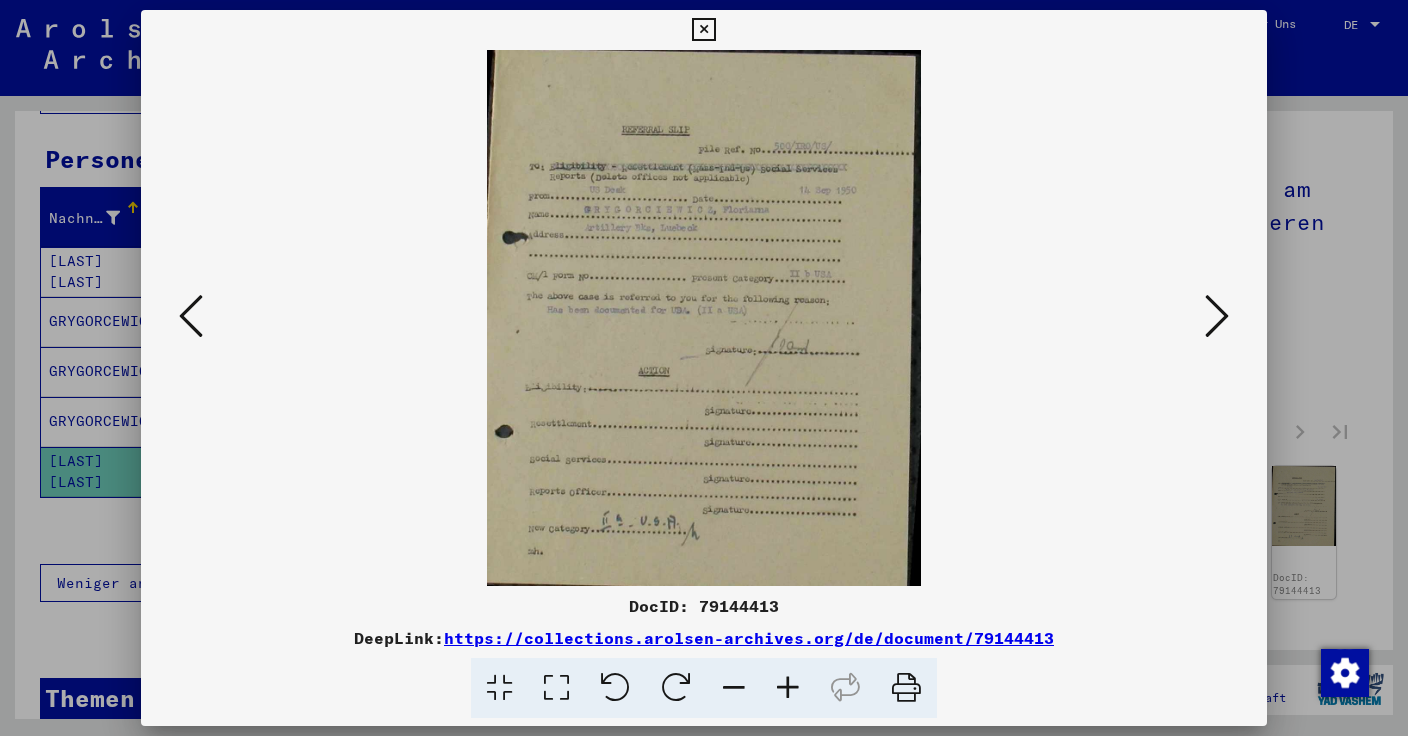 click at bounding box center (1217, 316) 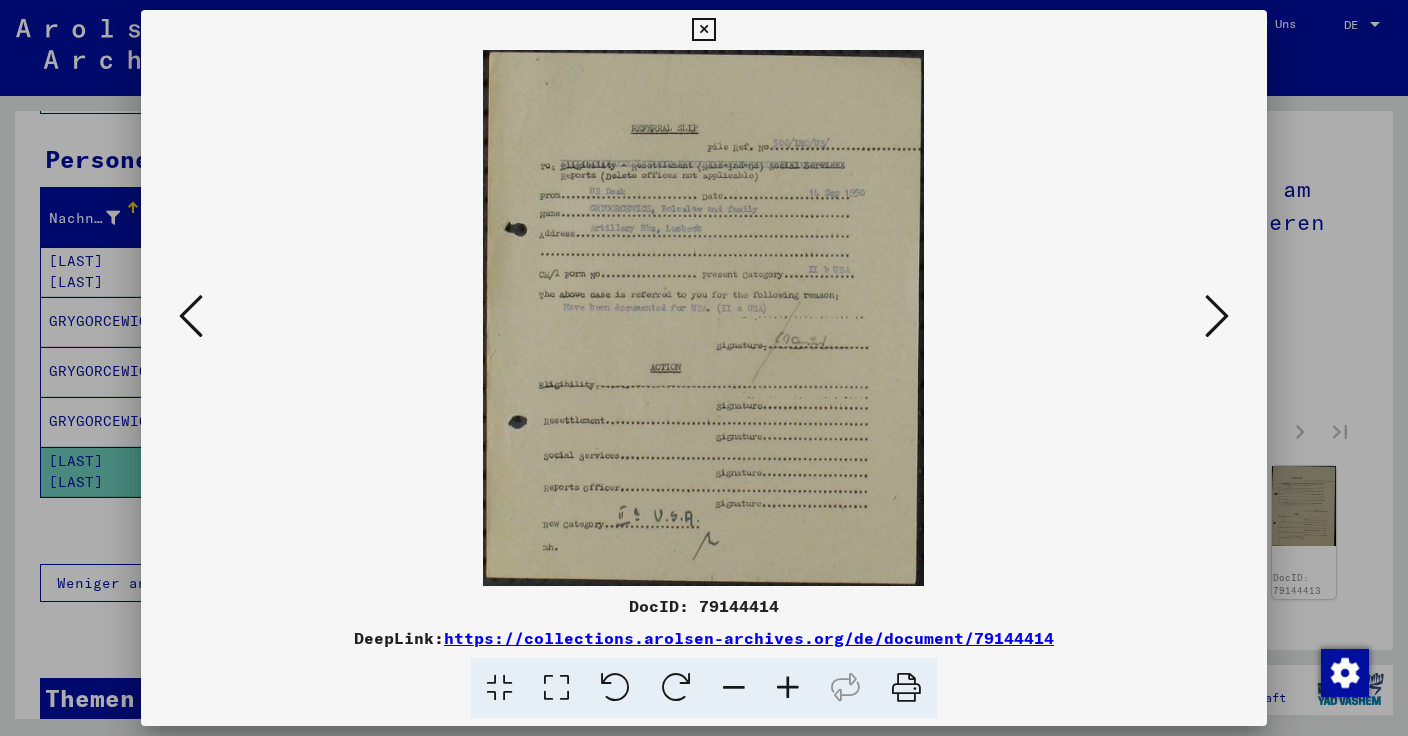 click at bounding box center (1217, 316) 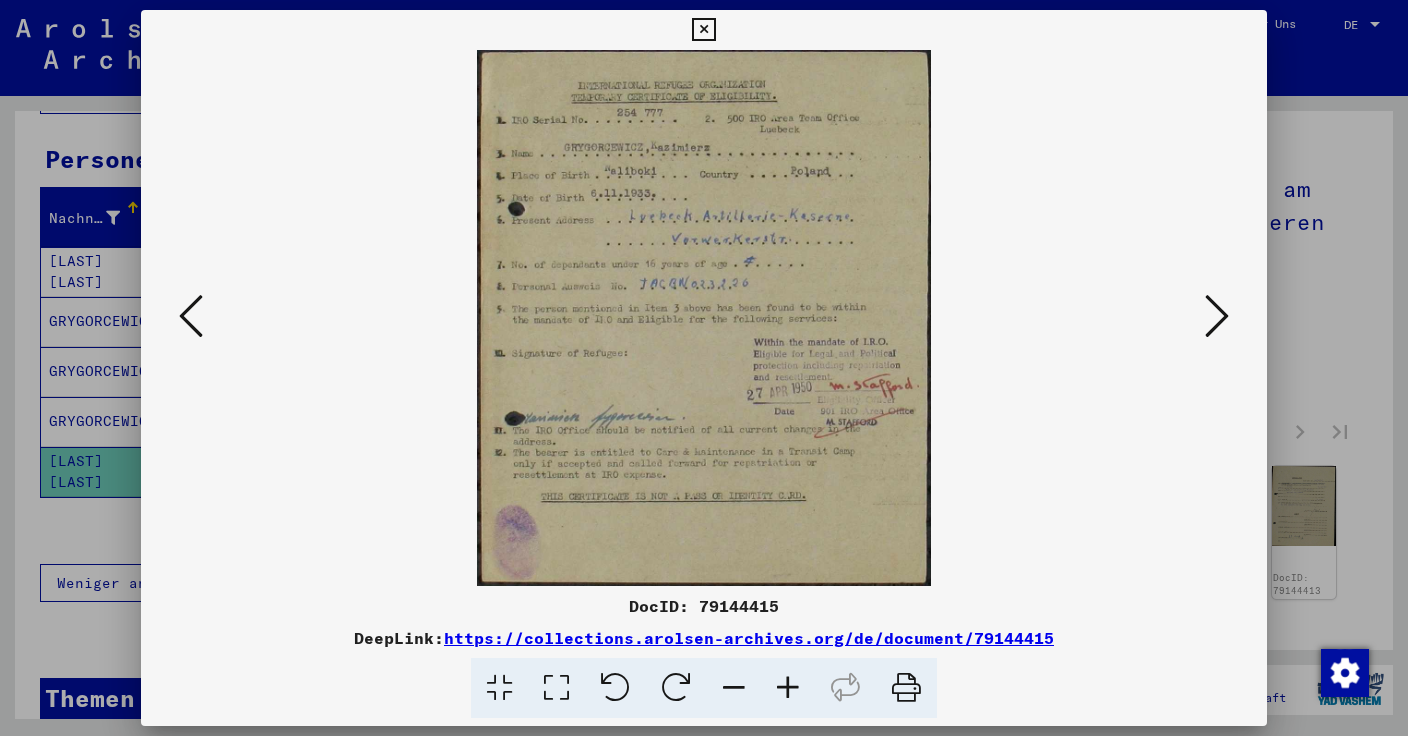 click at bounding box center (1217, 316) 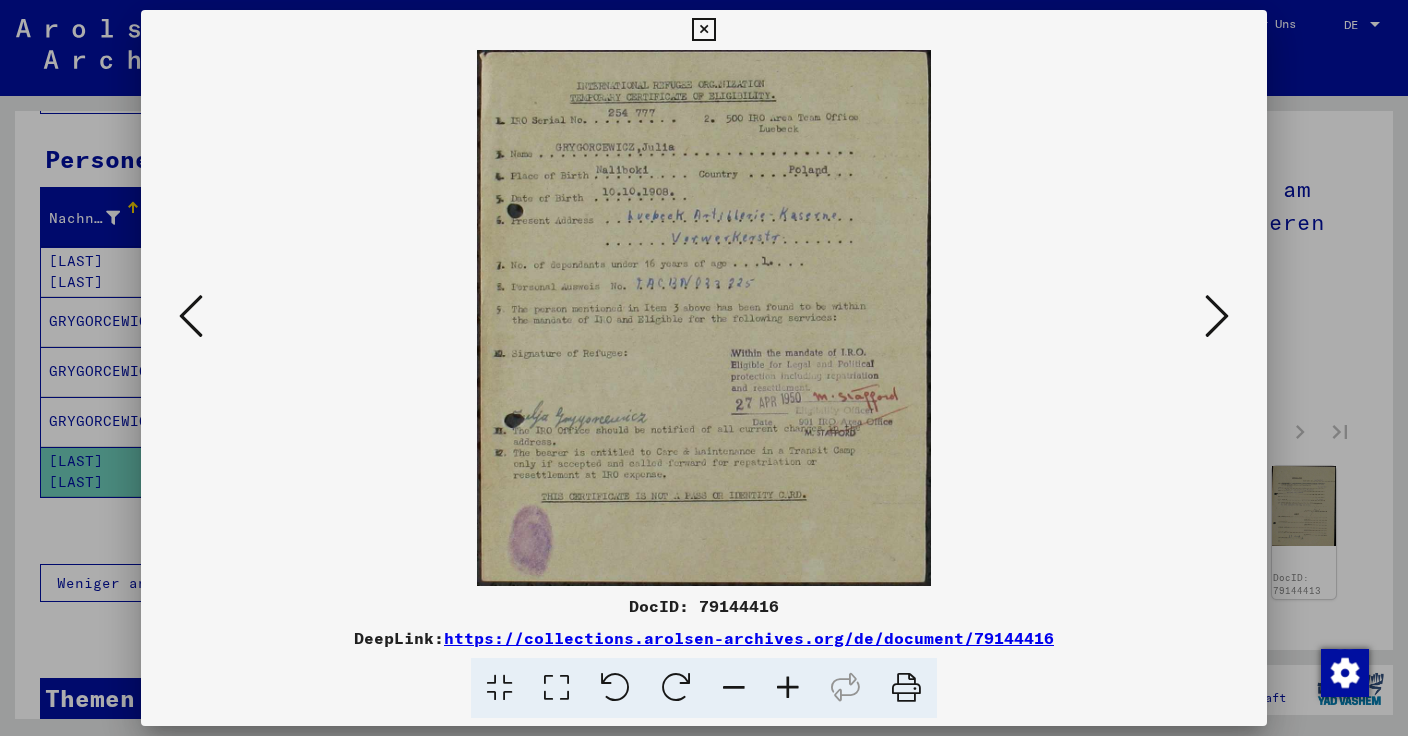 click at bounding box center [1217, 316] 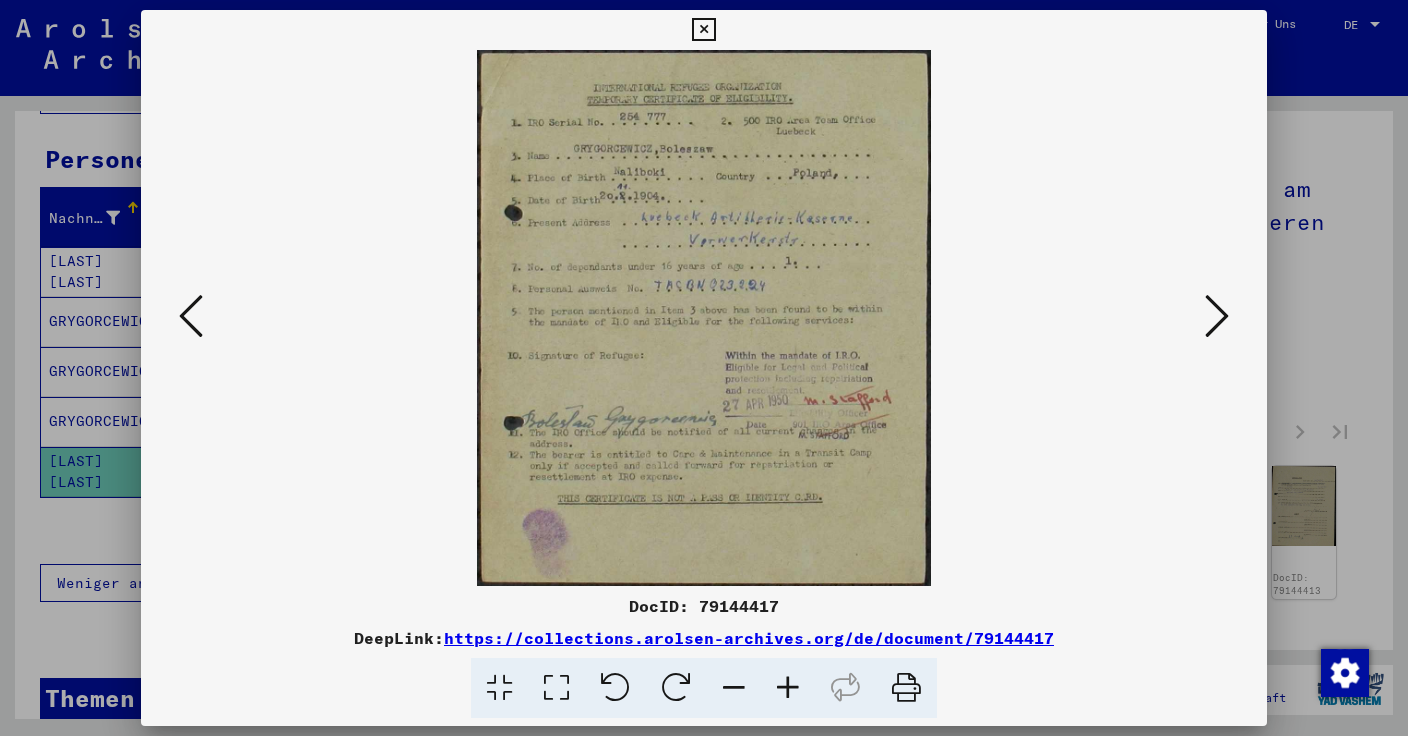 click at bounding box center (1217, 316) 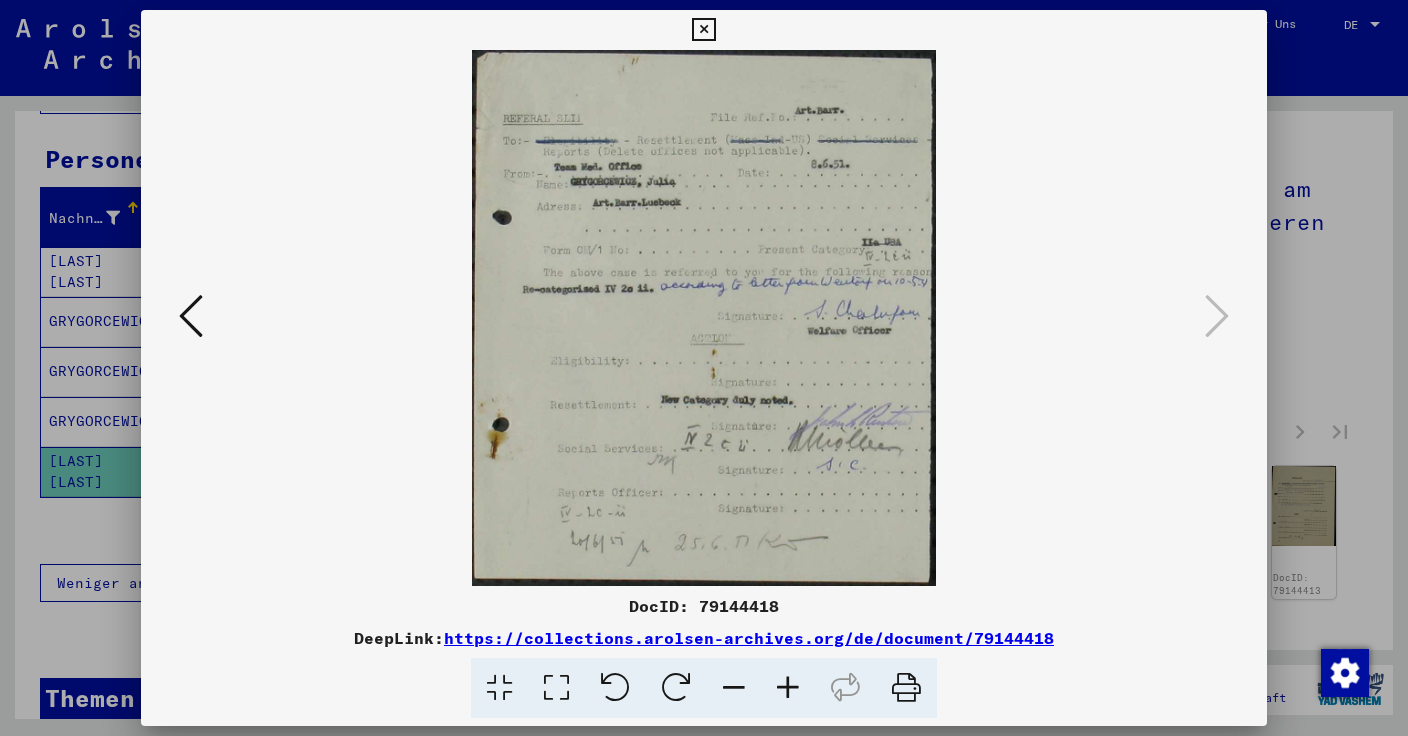 click at bounding box center (703, 30) 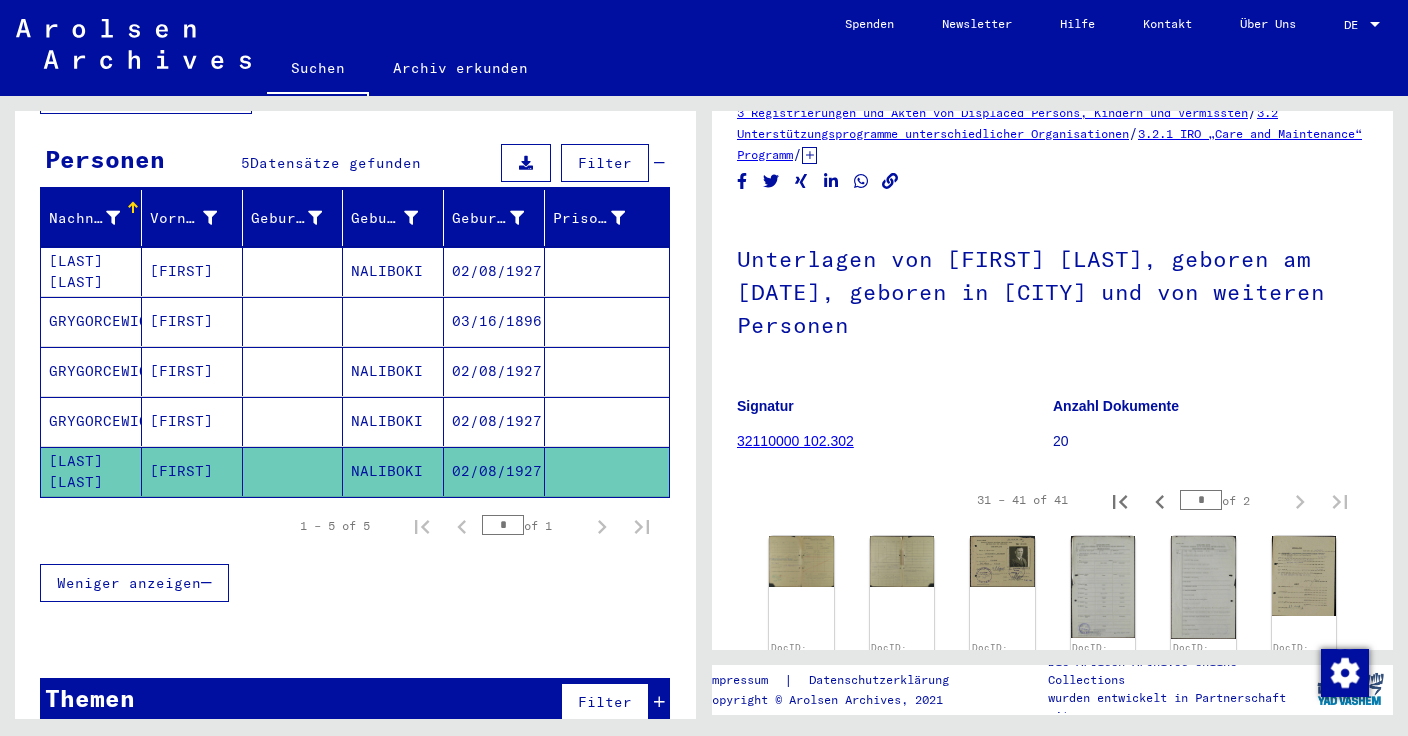 scroll, scrollTop: 0, scrollLeft: 0, axis: both 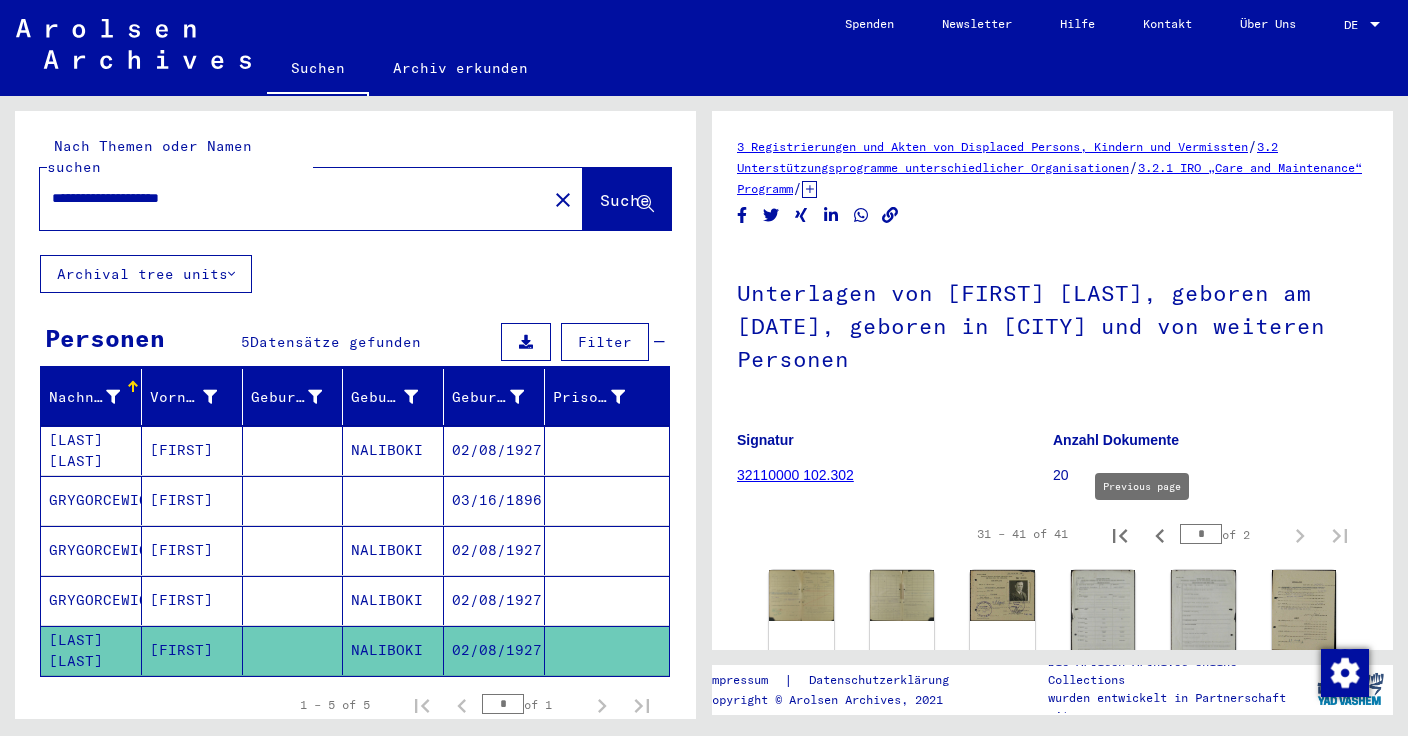 click 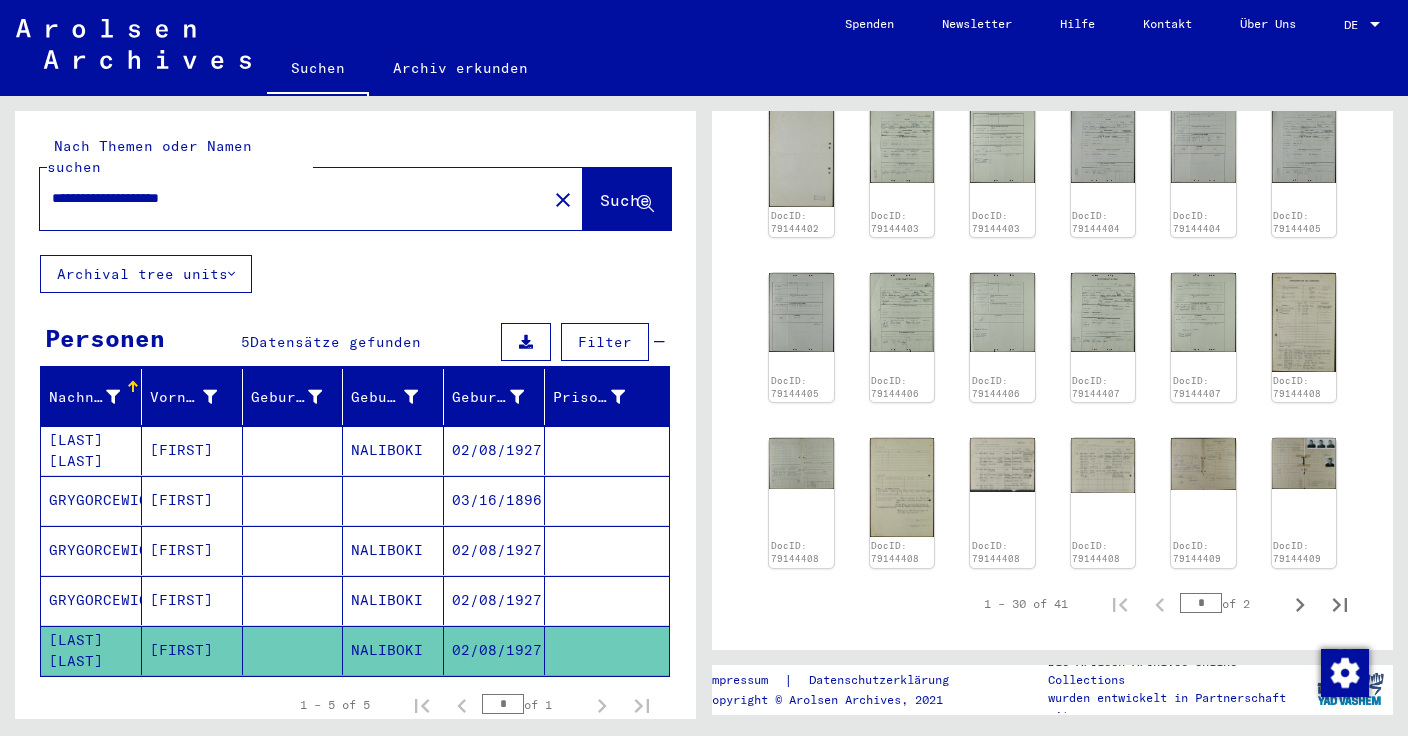 scroll, scrollTop: 968, scrollLeft: 0, axis: vertical 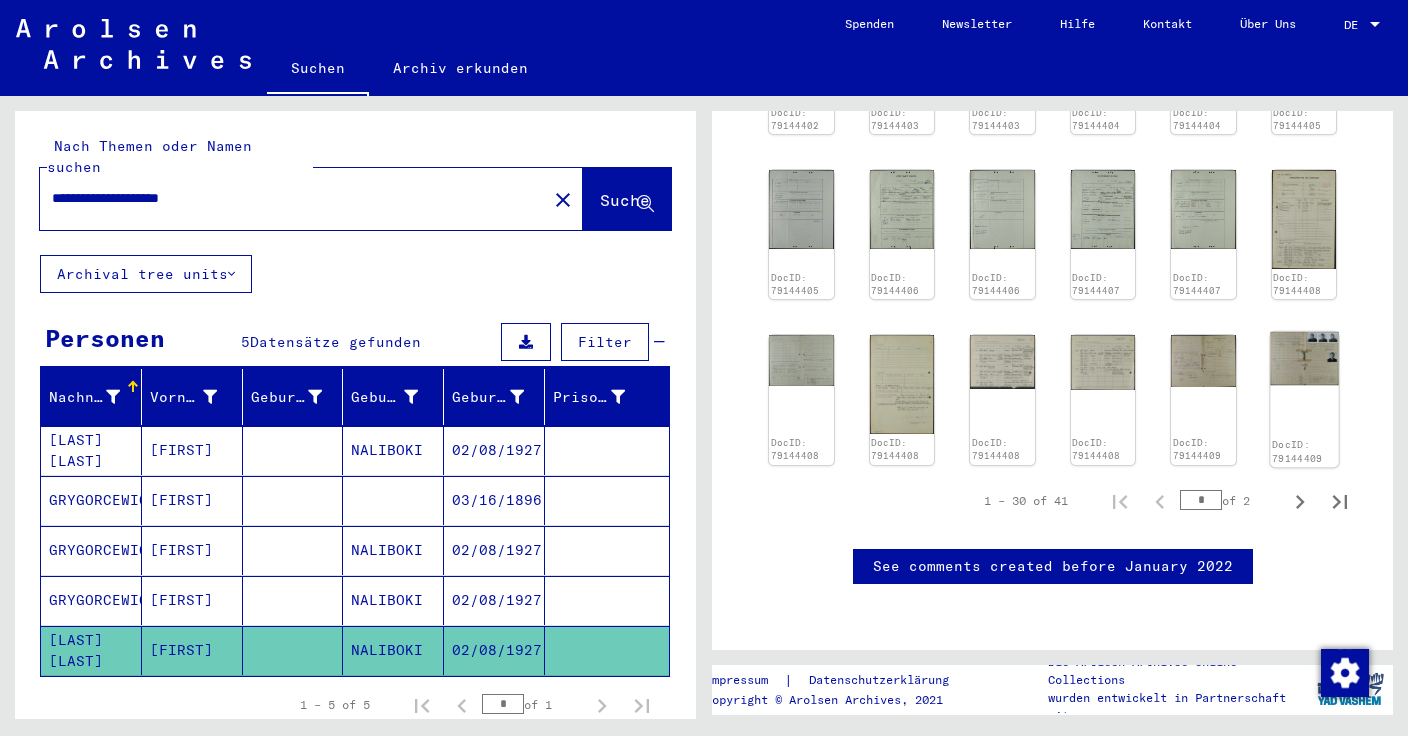 click 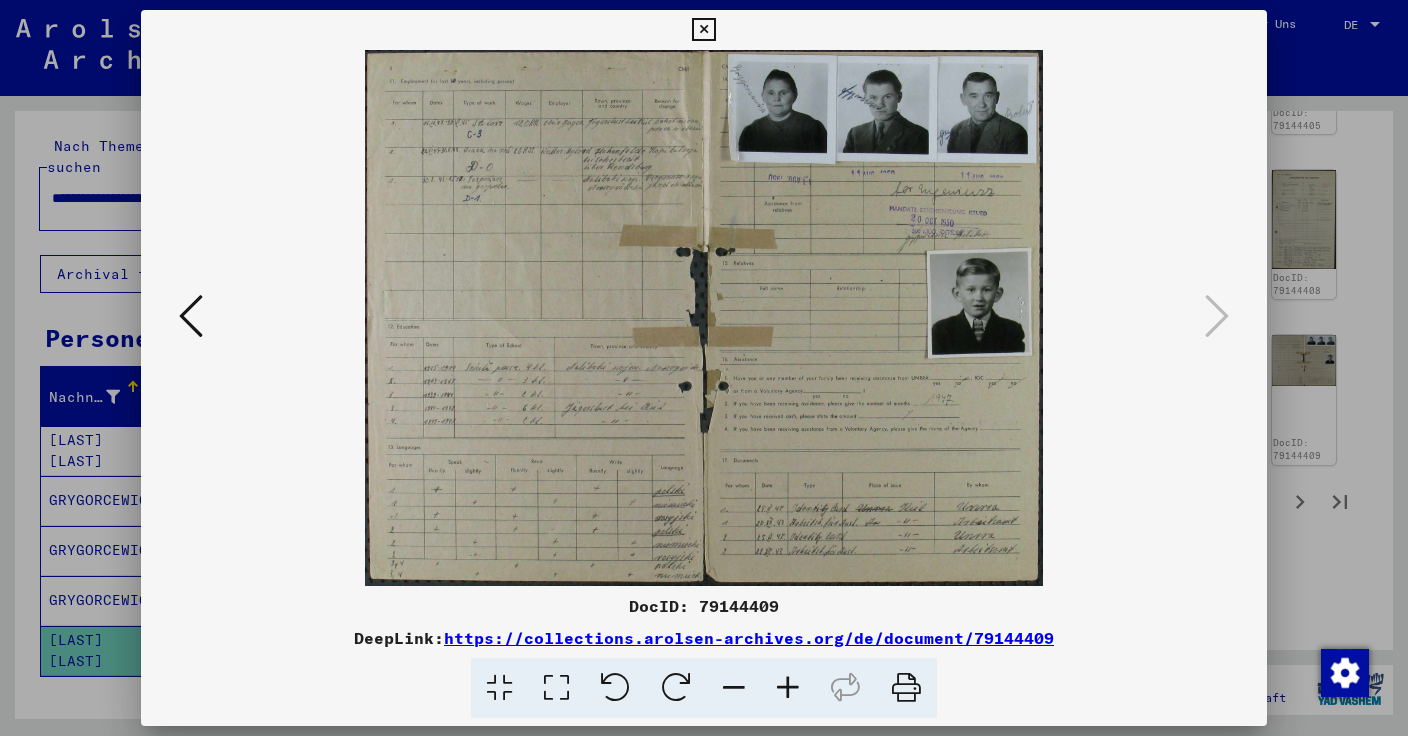 click at bounding box center (191, 316) 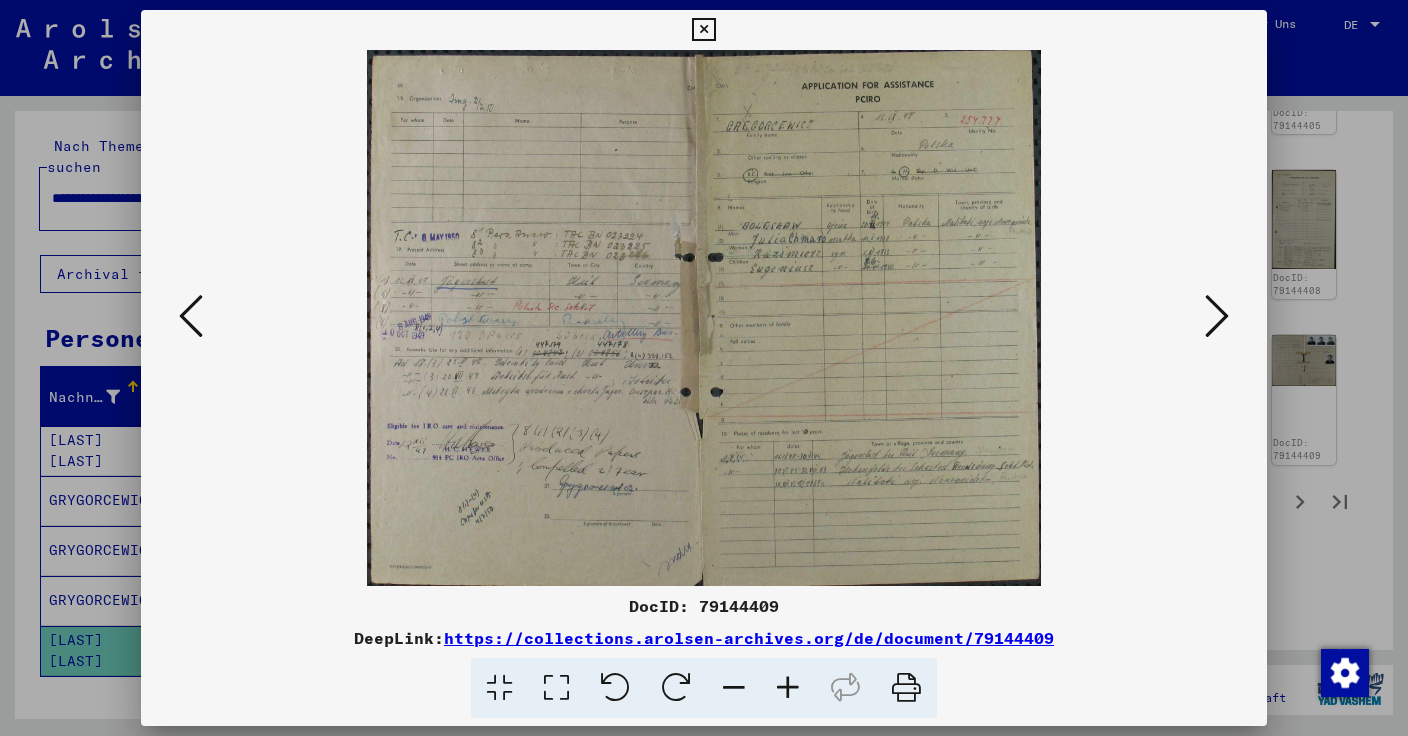 click at bounding box center (191, 316) 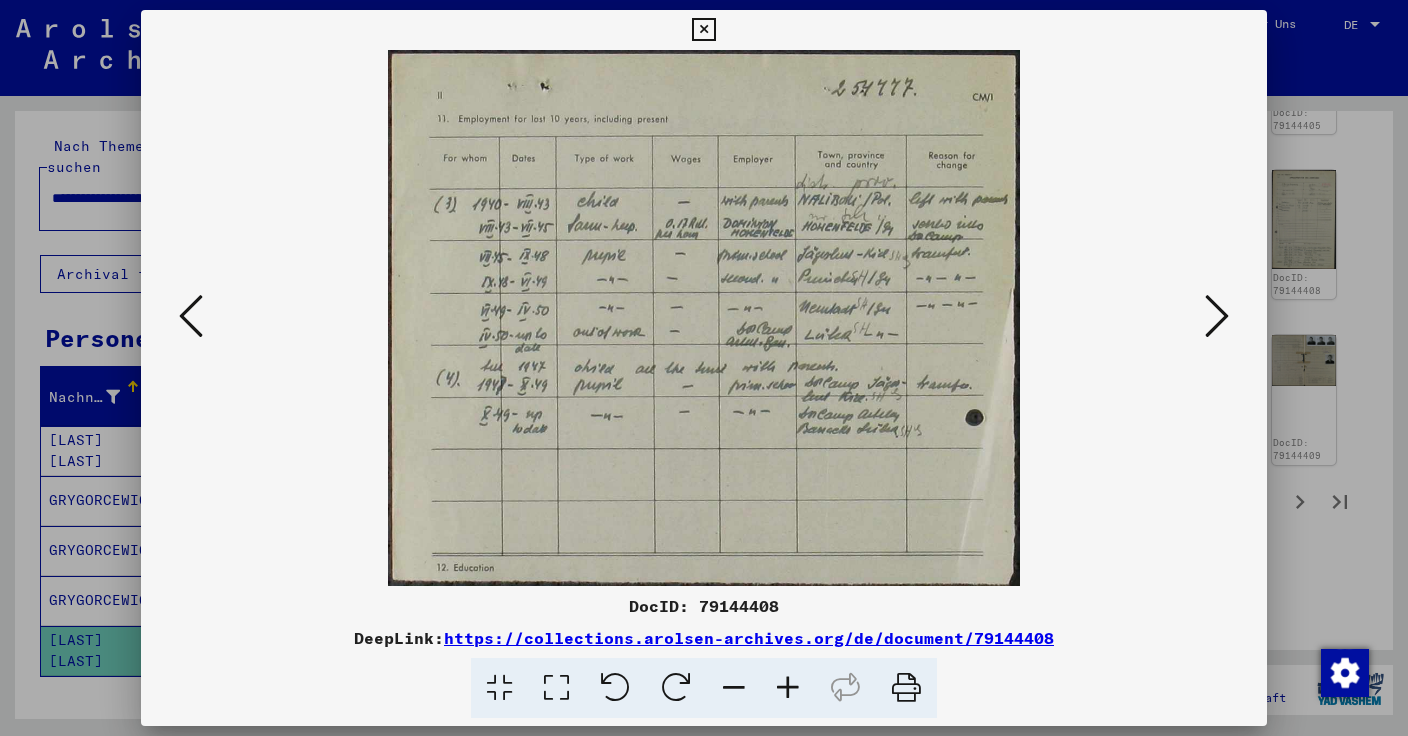 click at bounding box center (191, 316) 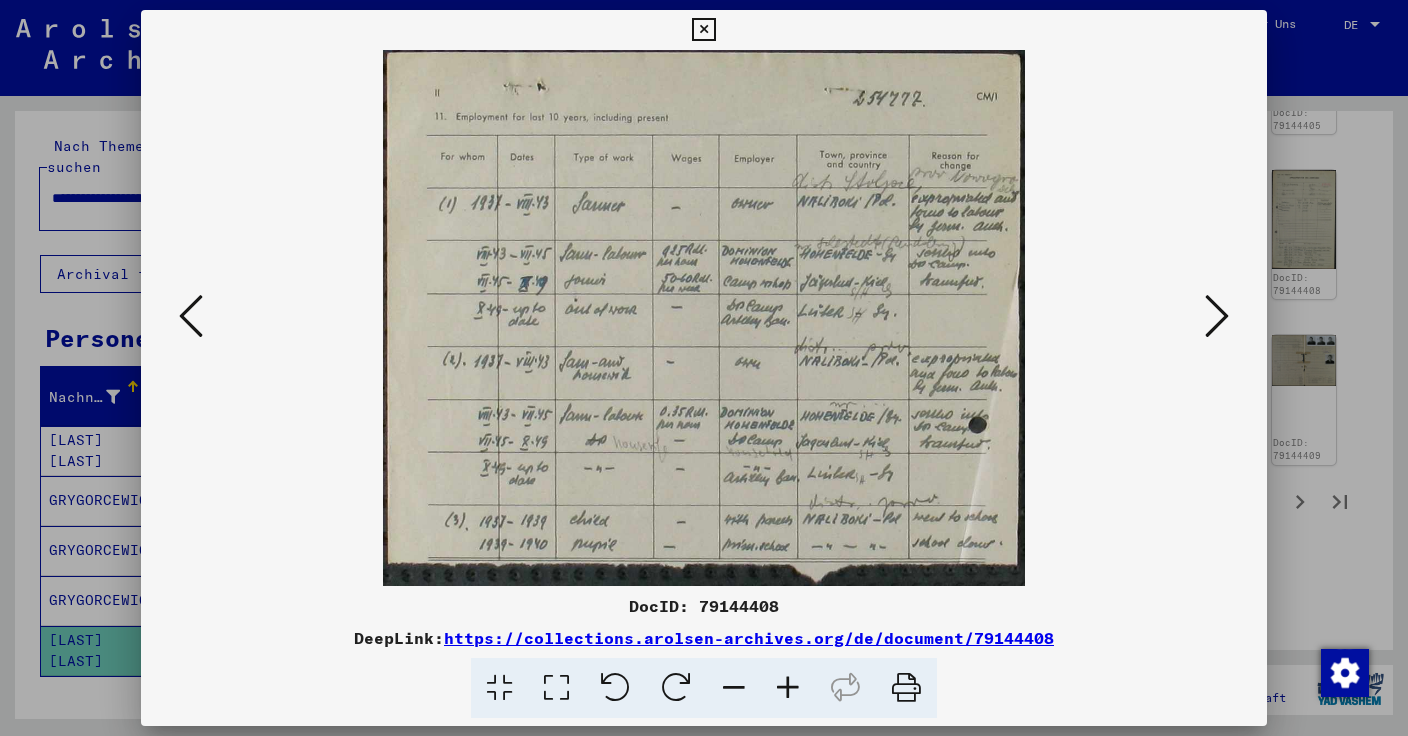 click at bounding box center [191, 316] 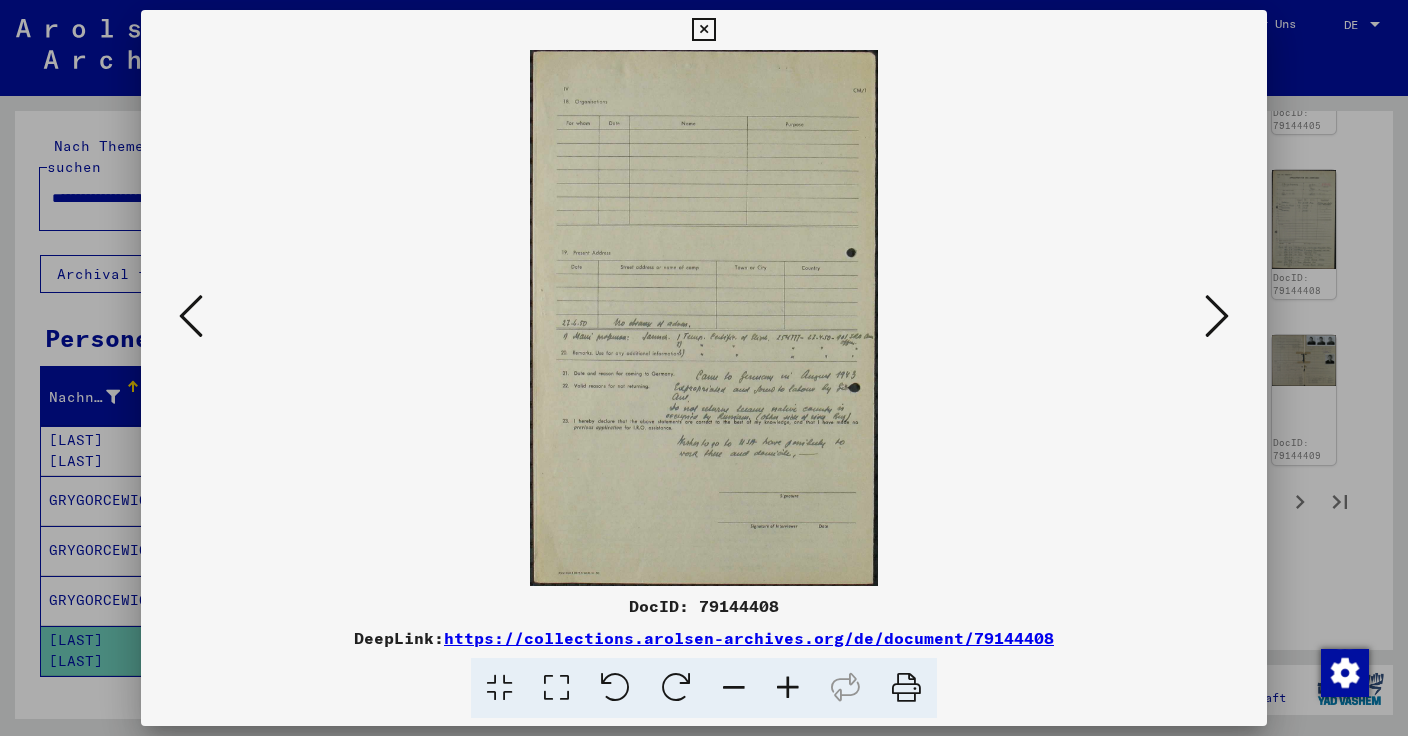click at bounding box center (191, 316) 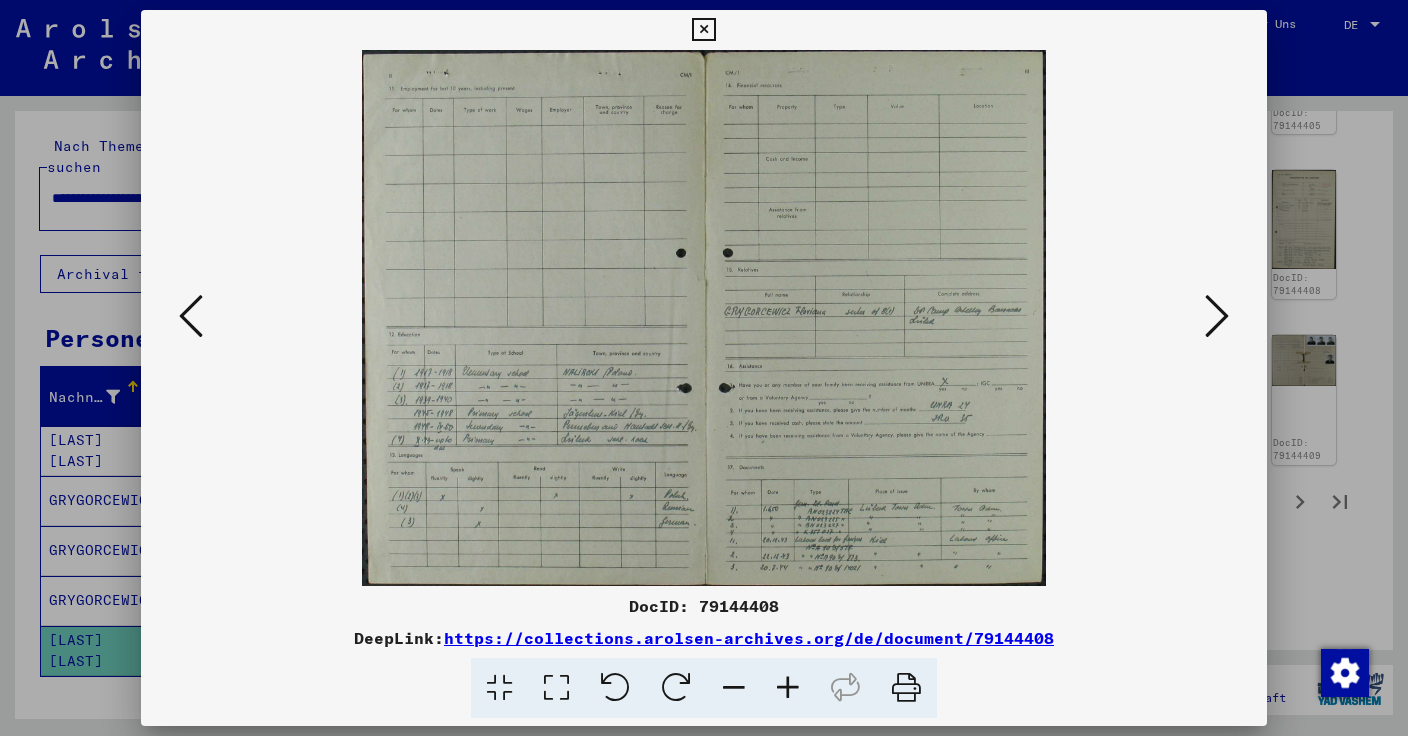 click at bounding box center (191, 316) 